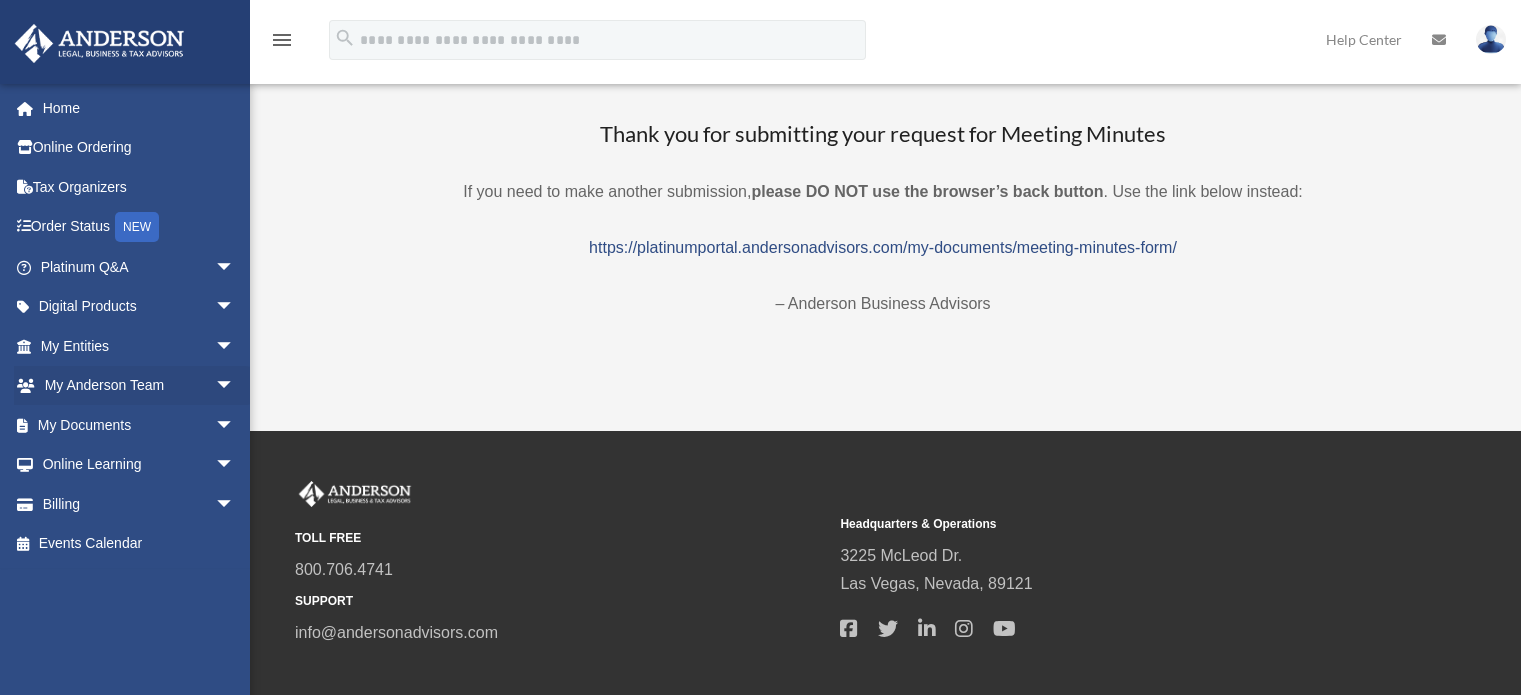scroll, scrollTop: 0, scrollLeft: 0, axis: both 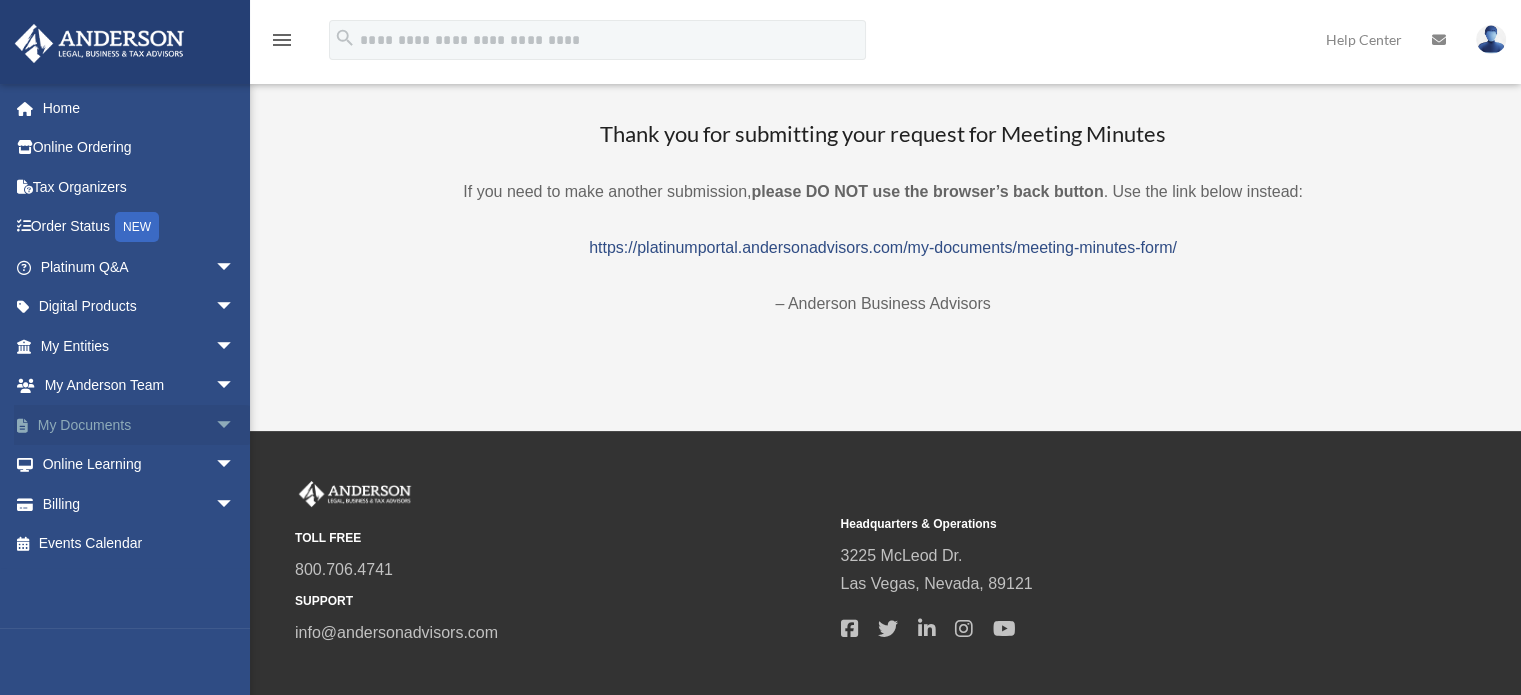 click on "arrow_drop_down" at bounding box center (235, 425) 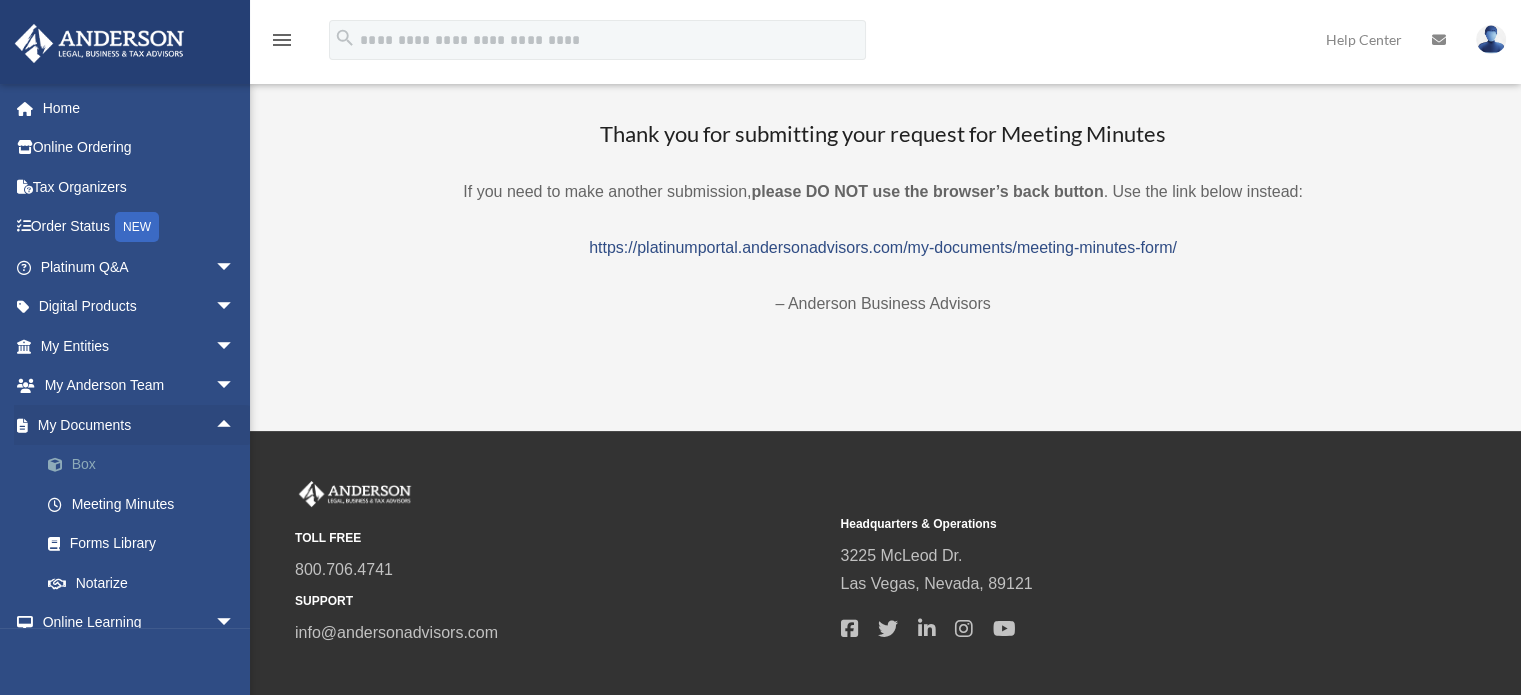 click on "Box" at bounding box center [146, 465] 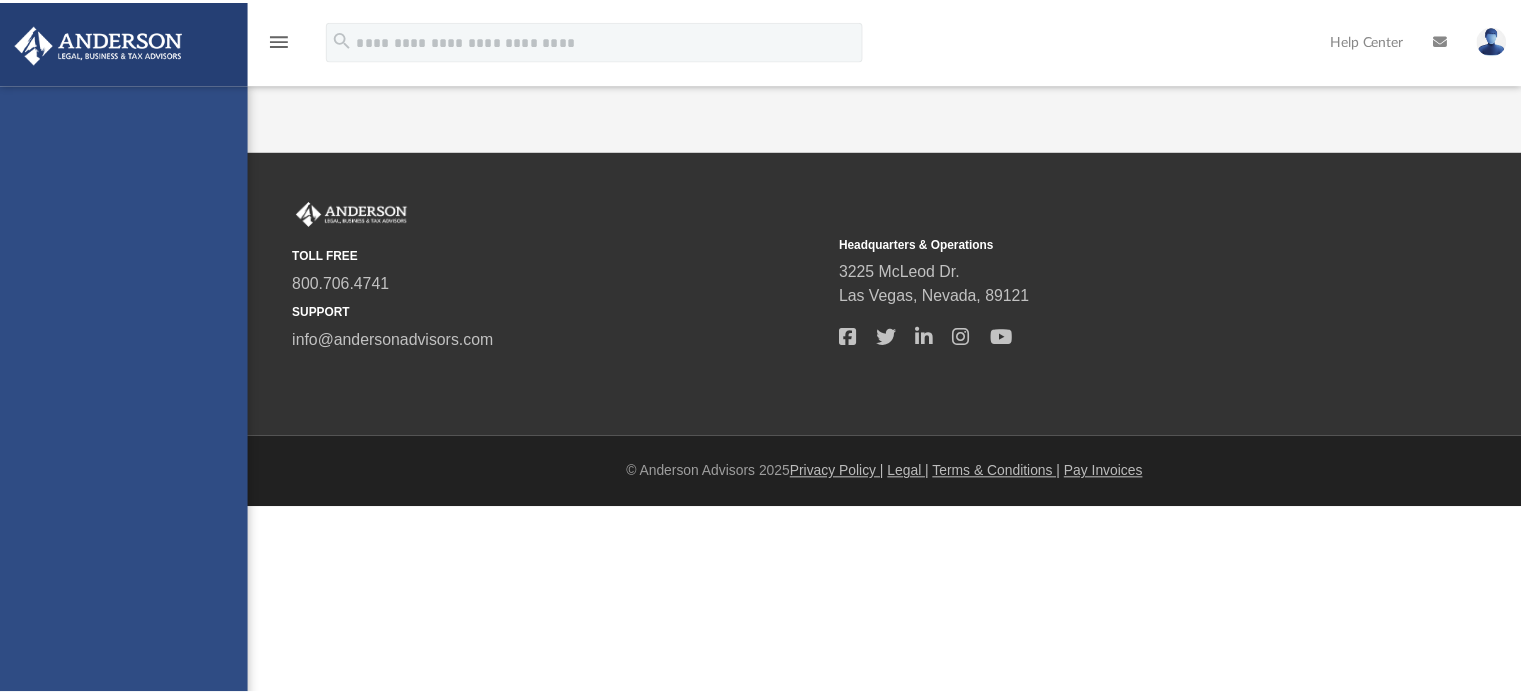 scroll, scrollTop: 0, scrollLeft: 0, axis: both 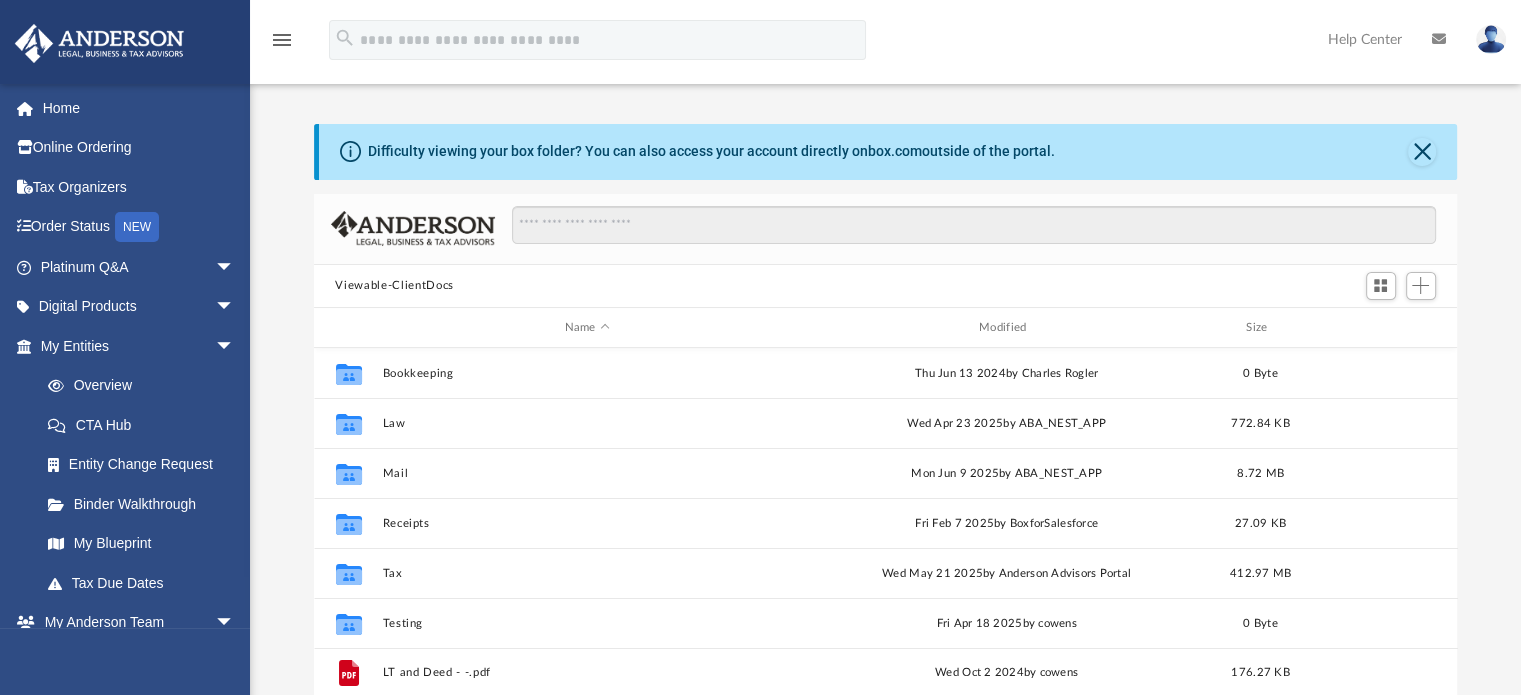 click at bounding box center [1491, 39] 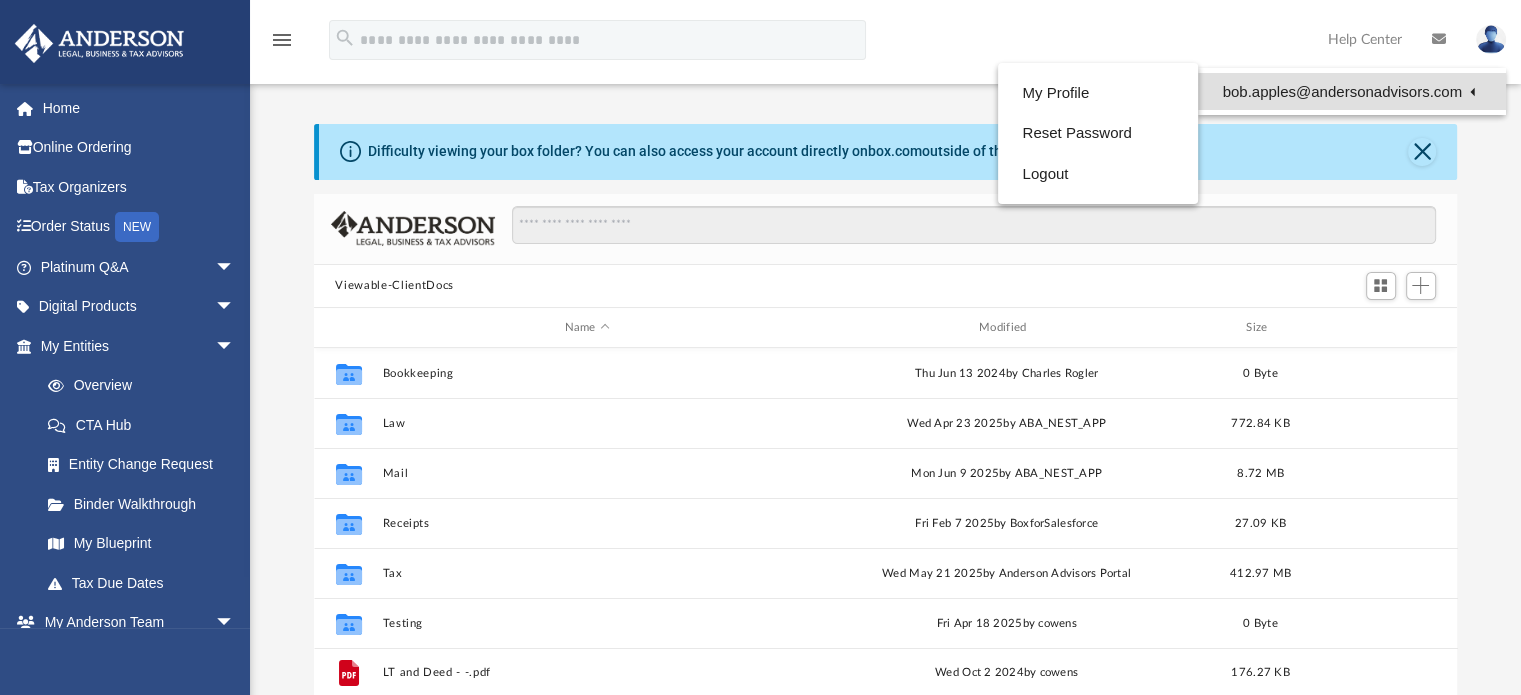 click on "bob.apples@andersonadvisors.com" at bounding box center [1352, 91] 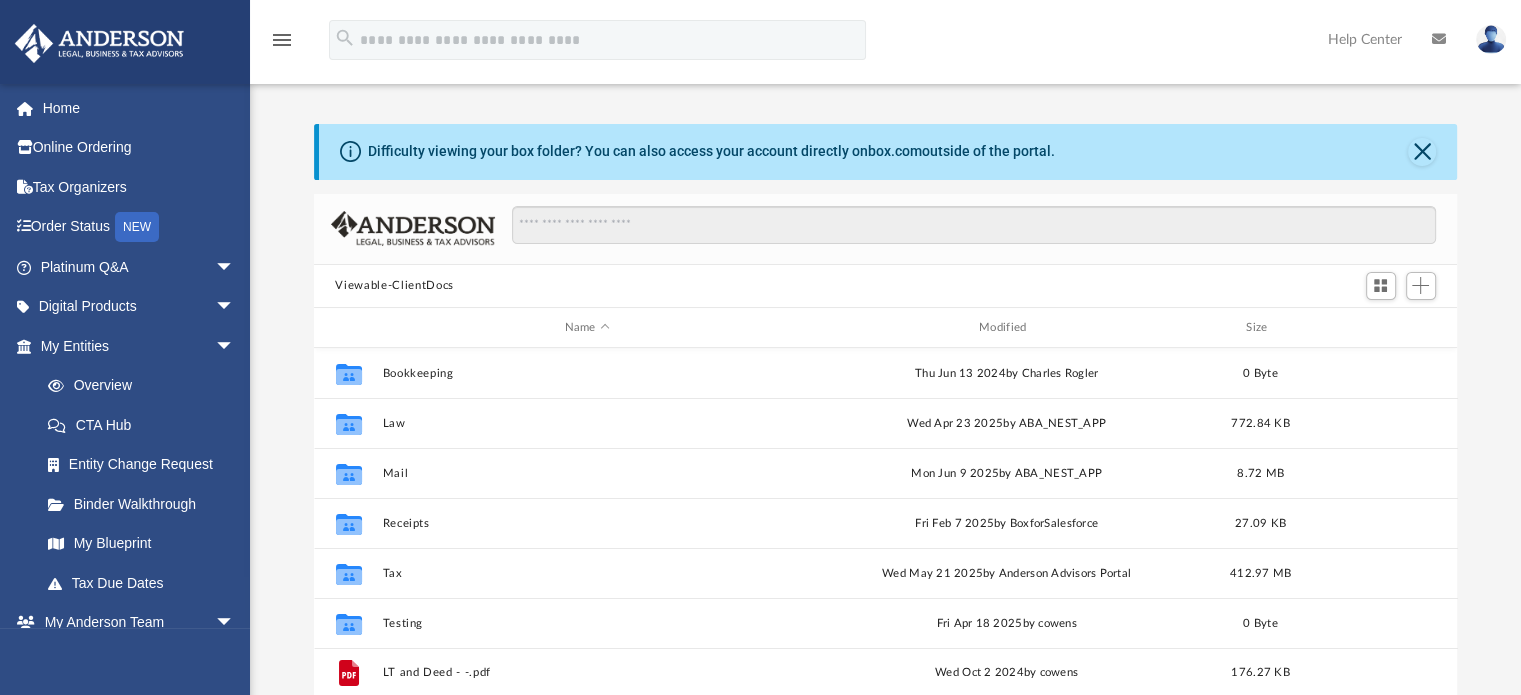 click at bounding box center [1491, 39] 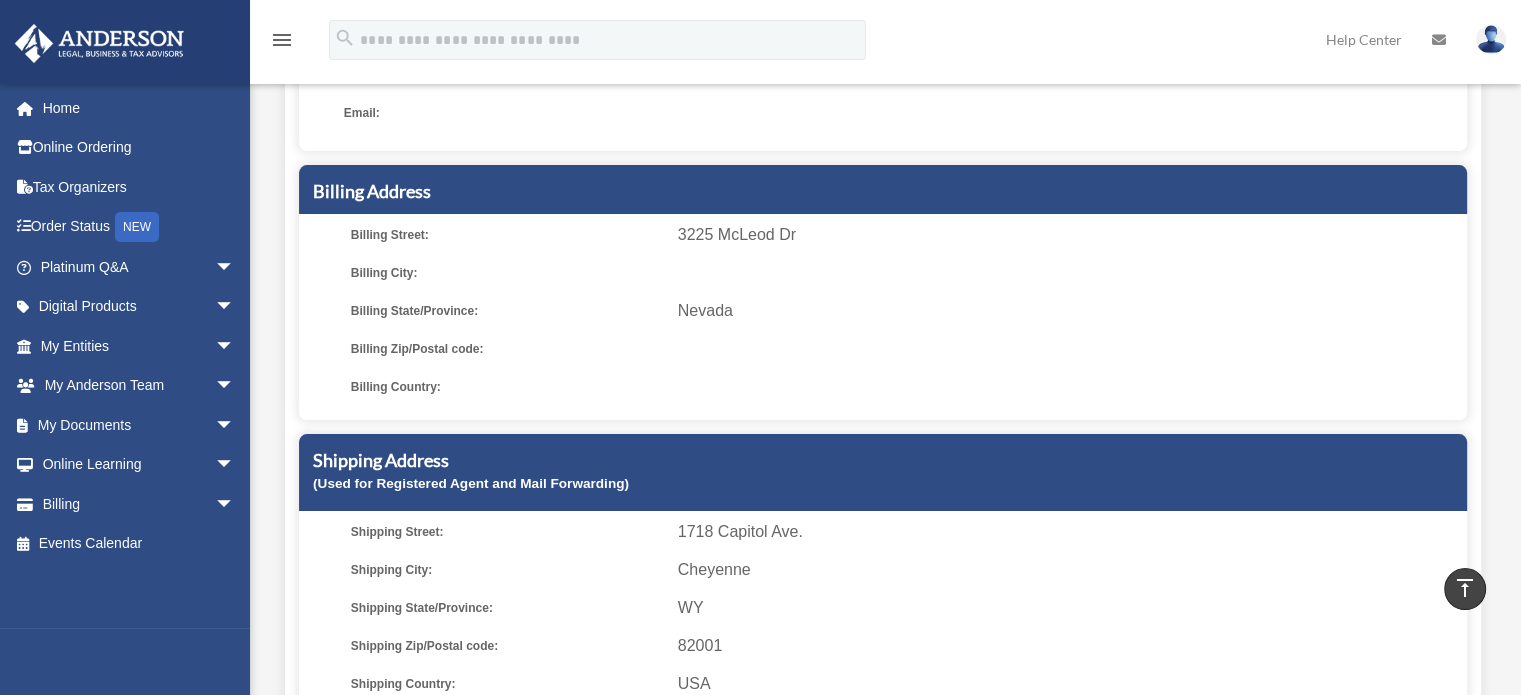 scroll, scrollTop: 100, scrollLeft: 0, axis: vertical 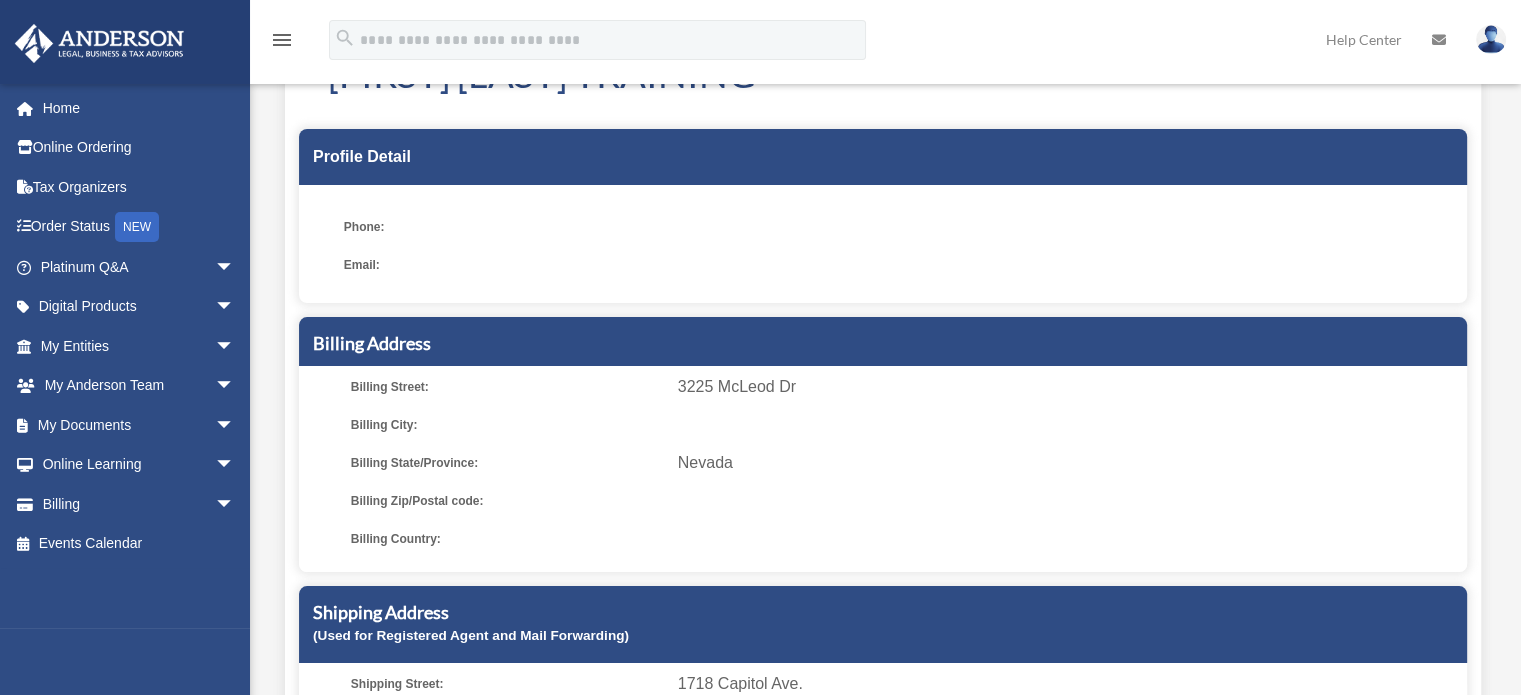 click at bounding box center [1491, 39] 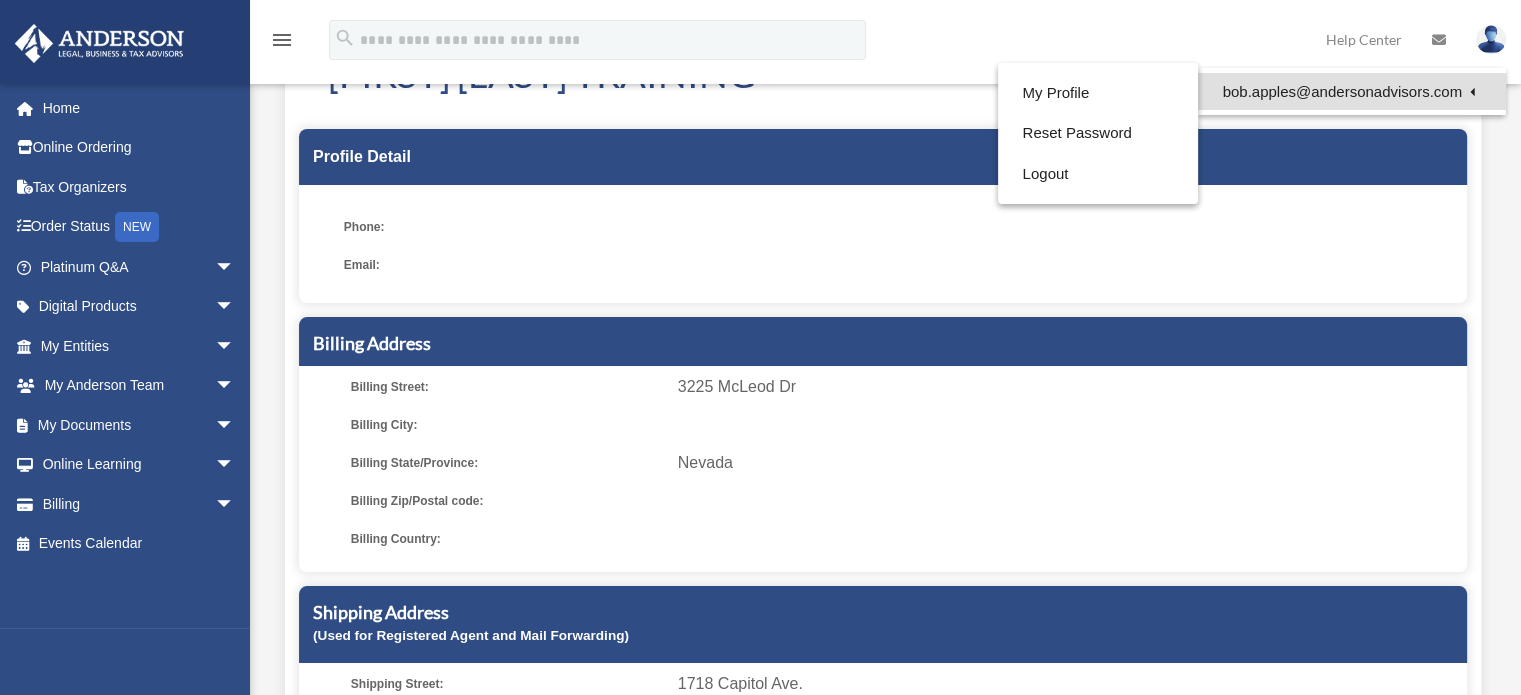 click on "bob.apples@andersonadvisors.com" at bounding box center (1352, 91) 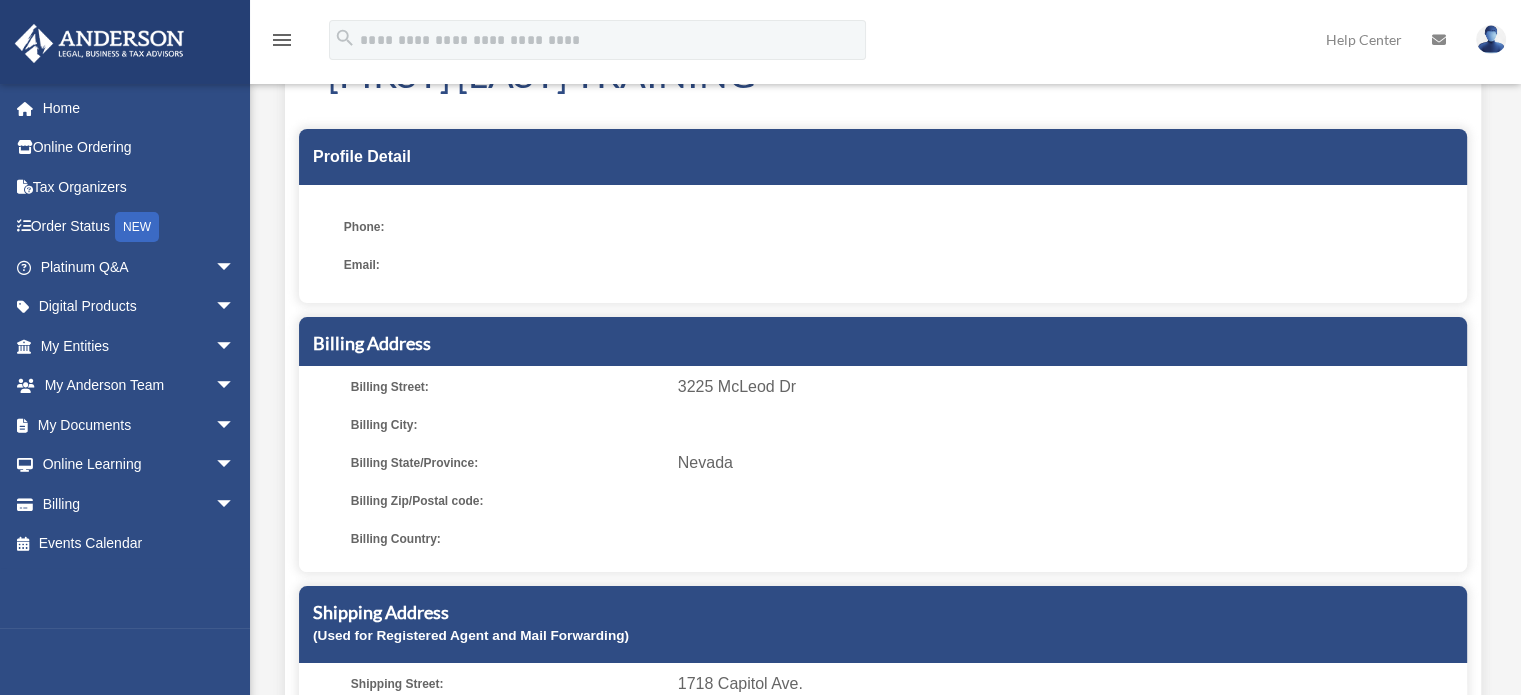 click at bounding box center (1491, 39) 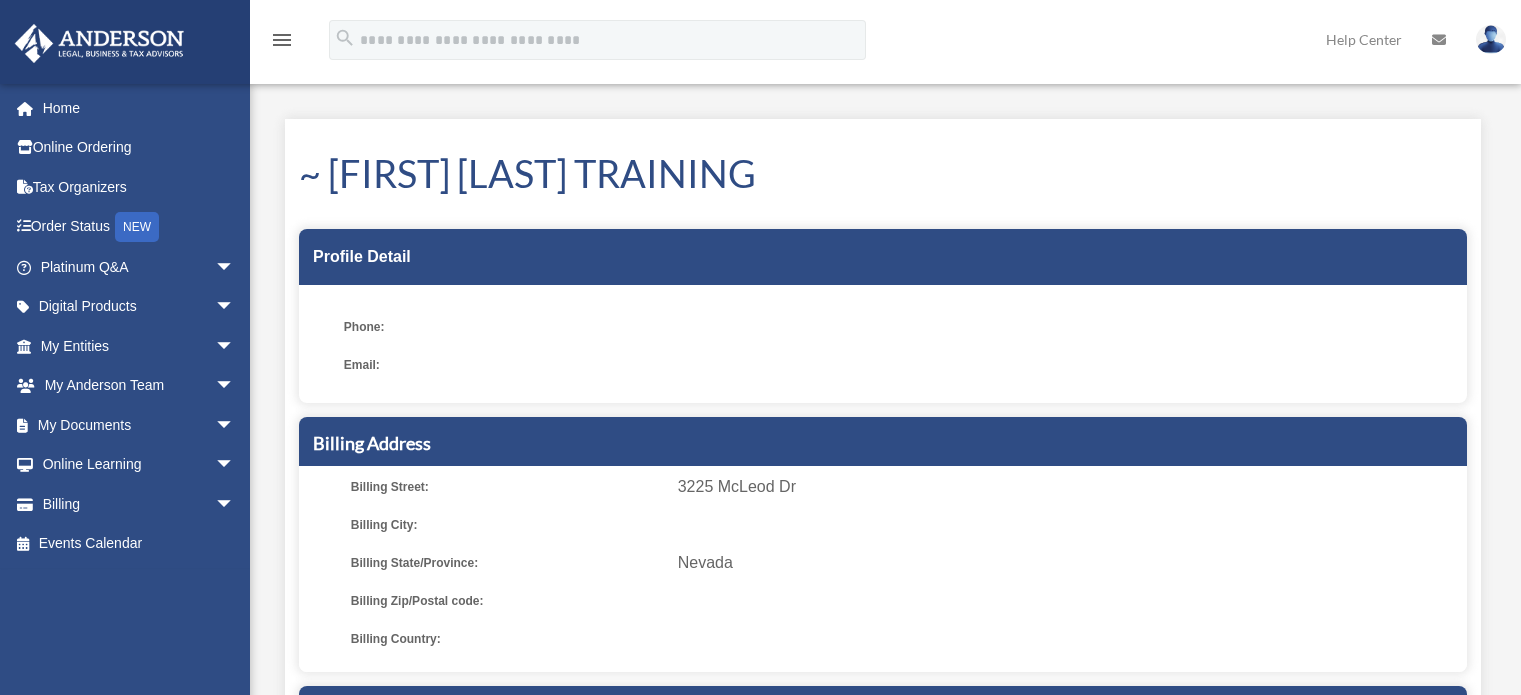 scroll, scrollTop: 0, scrollLeft: 0, axis: both 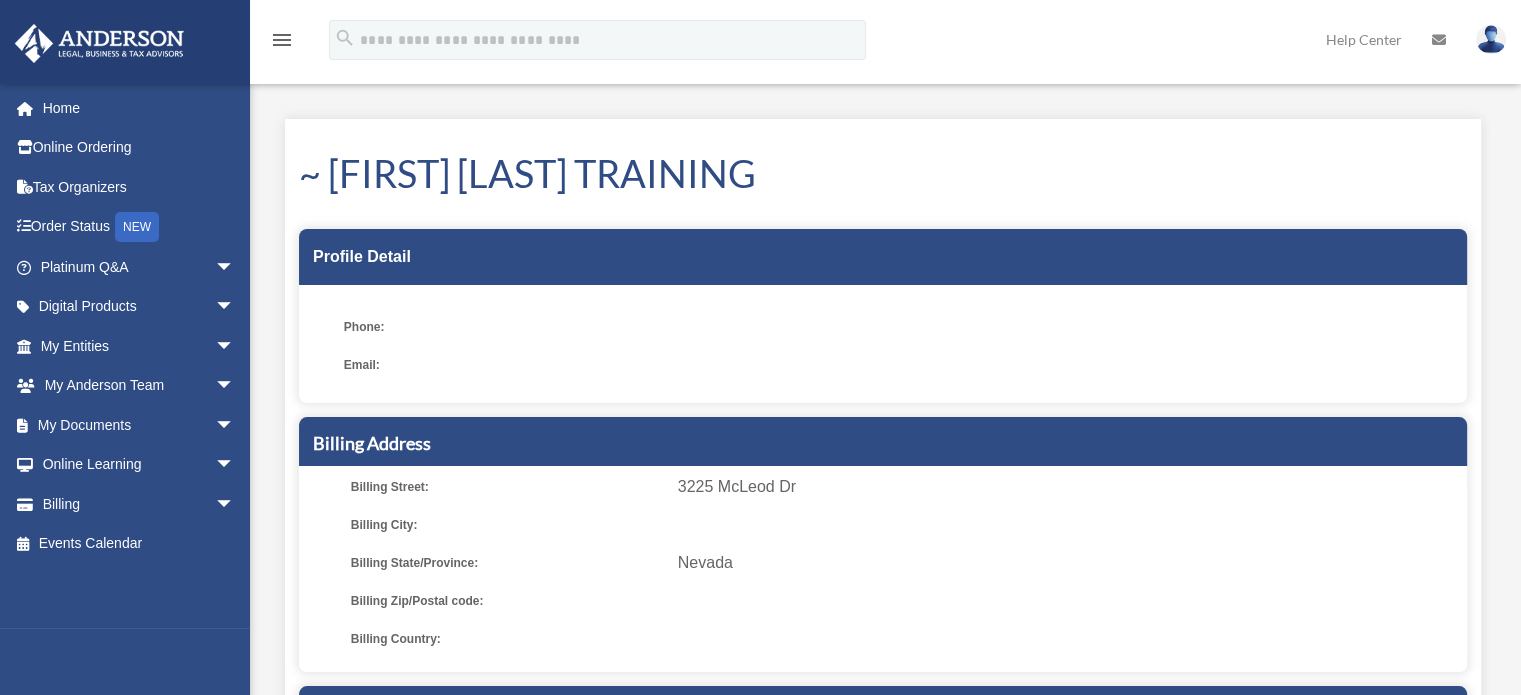 click at bounding box center (1491, 39) 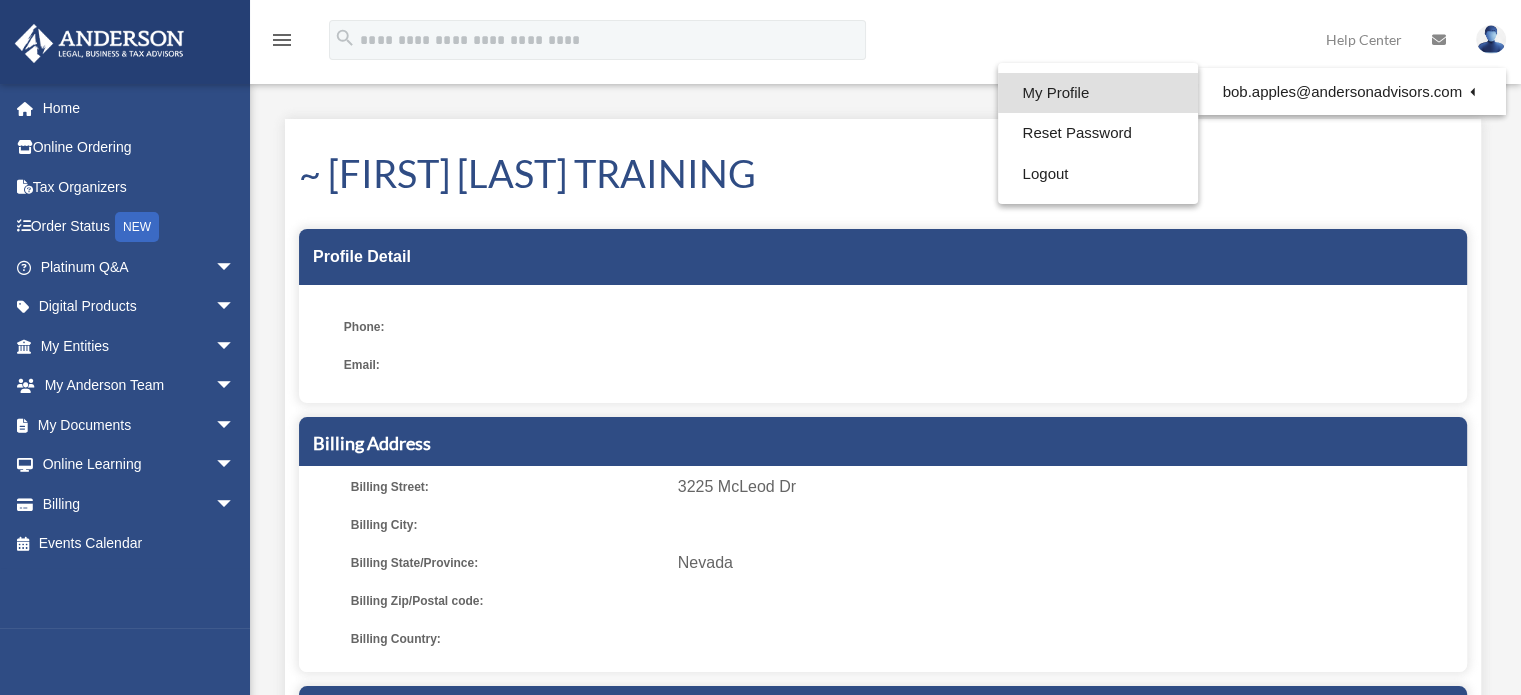 click on "My Profile" at bounding box center [1098, 93] 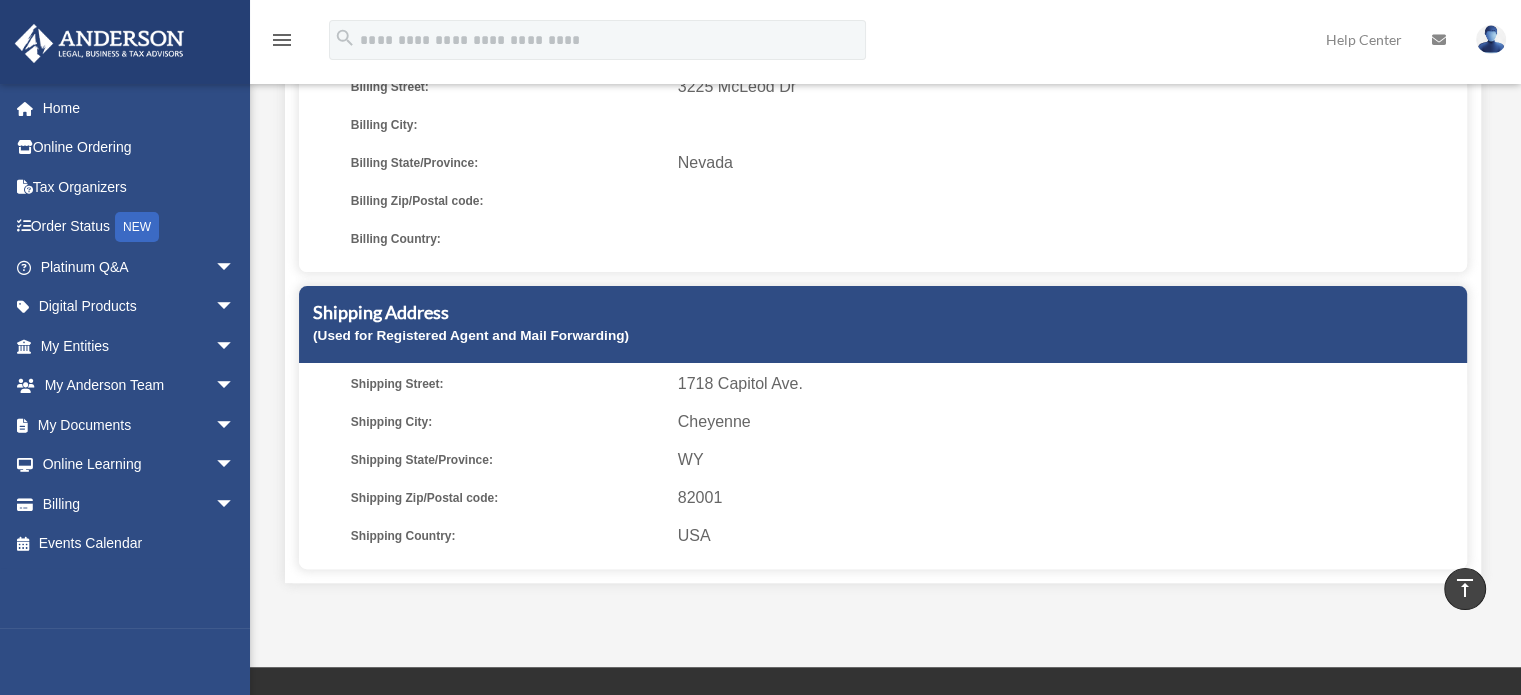 scroll, scrollTop: 0, scrollLeft: 0, axis: both 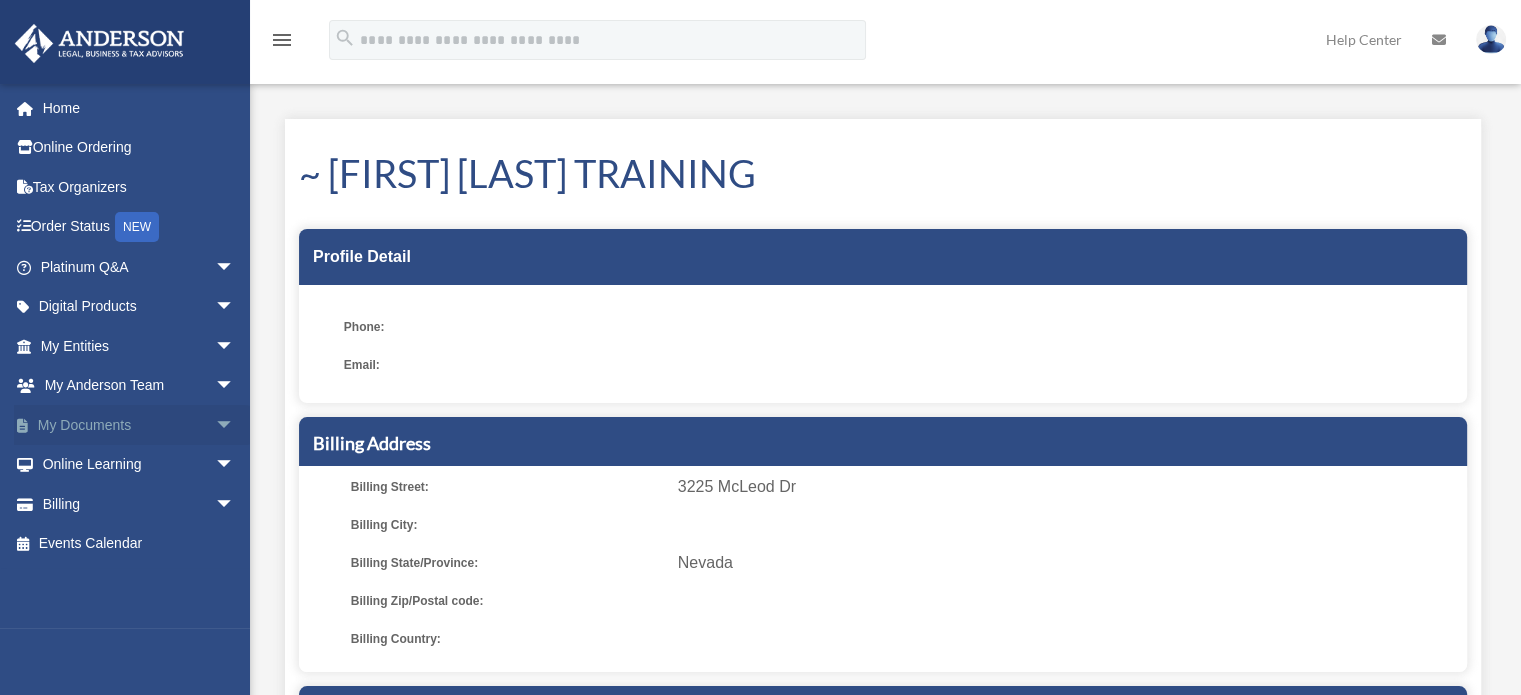 click on "arrow_drop_down" at bounding box center (235, 425) 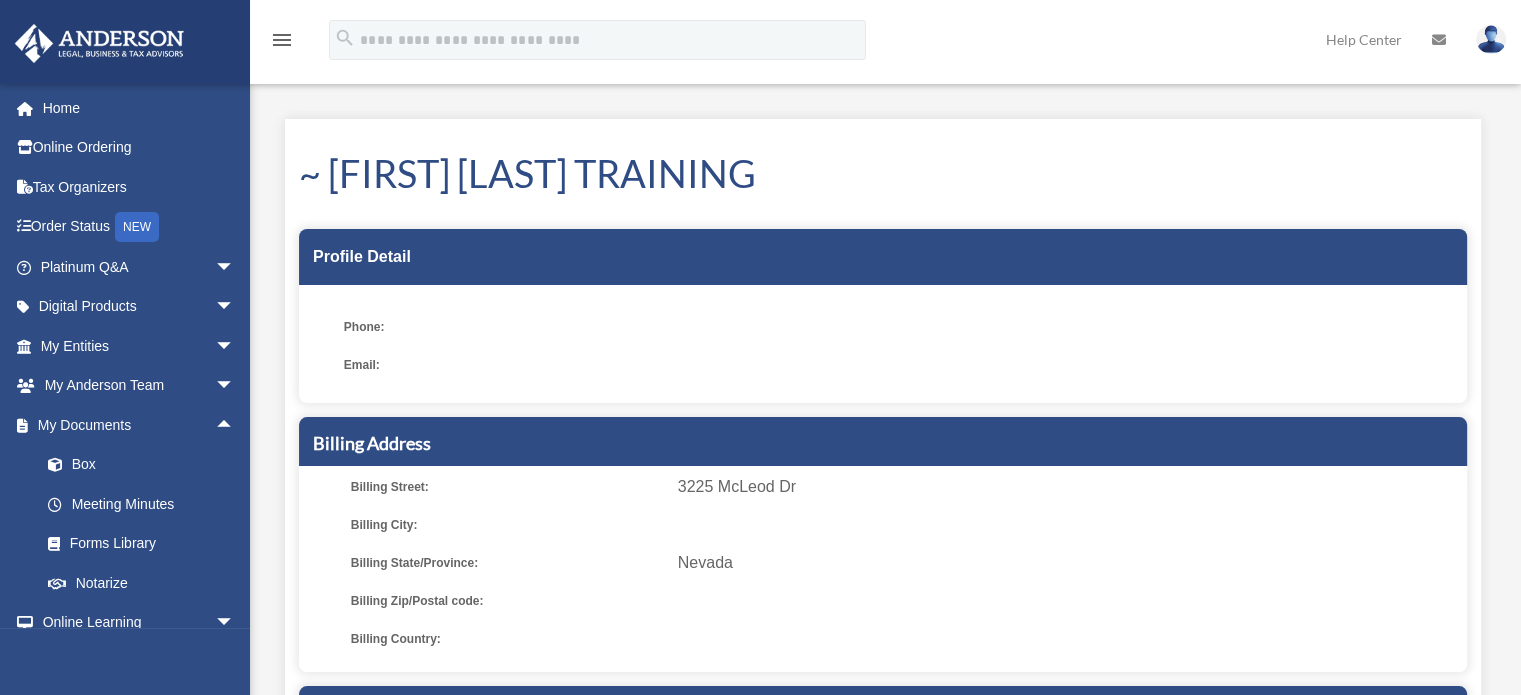 click on "Help Center" at bounding box center (1364, 39) 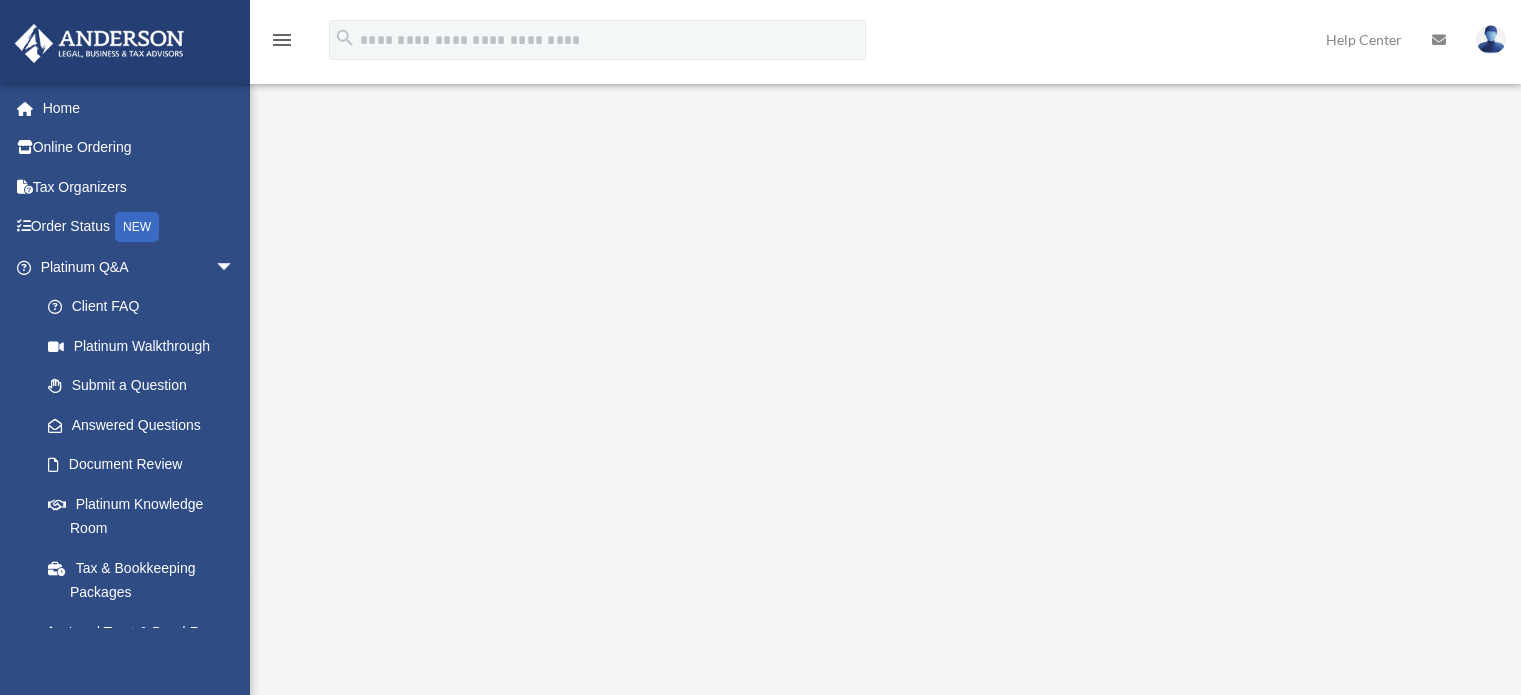 scroll, scrollTop: 0, scrollLeft: 0, axis: both 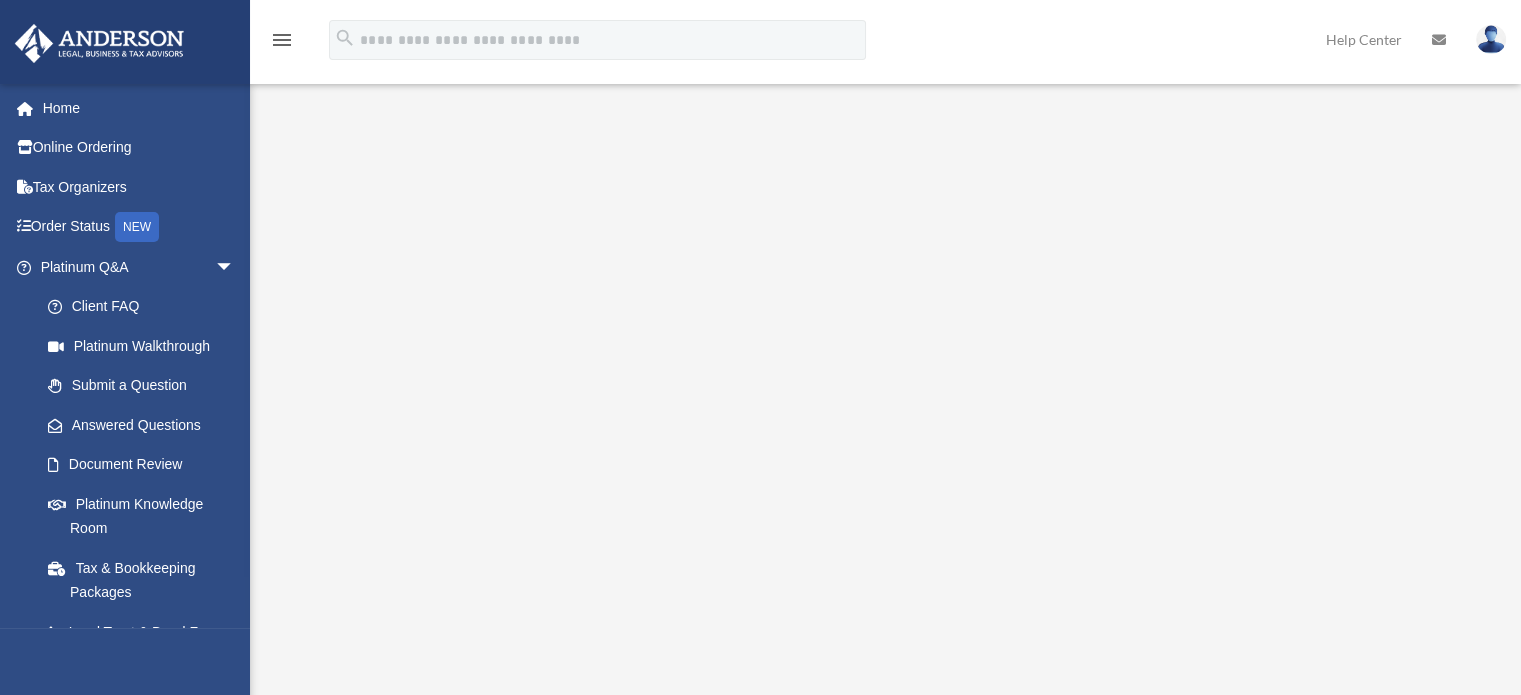 click at bounding box center (1491, 39) 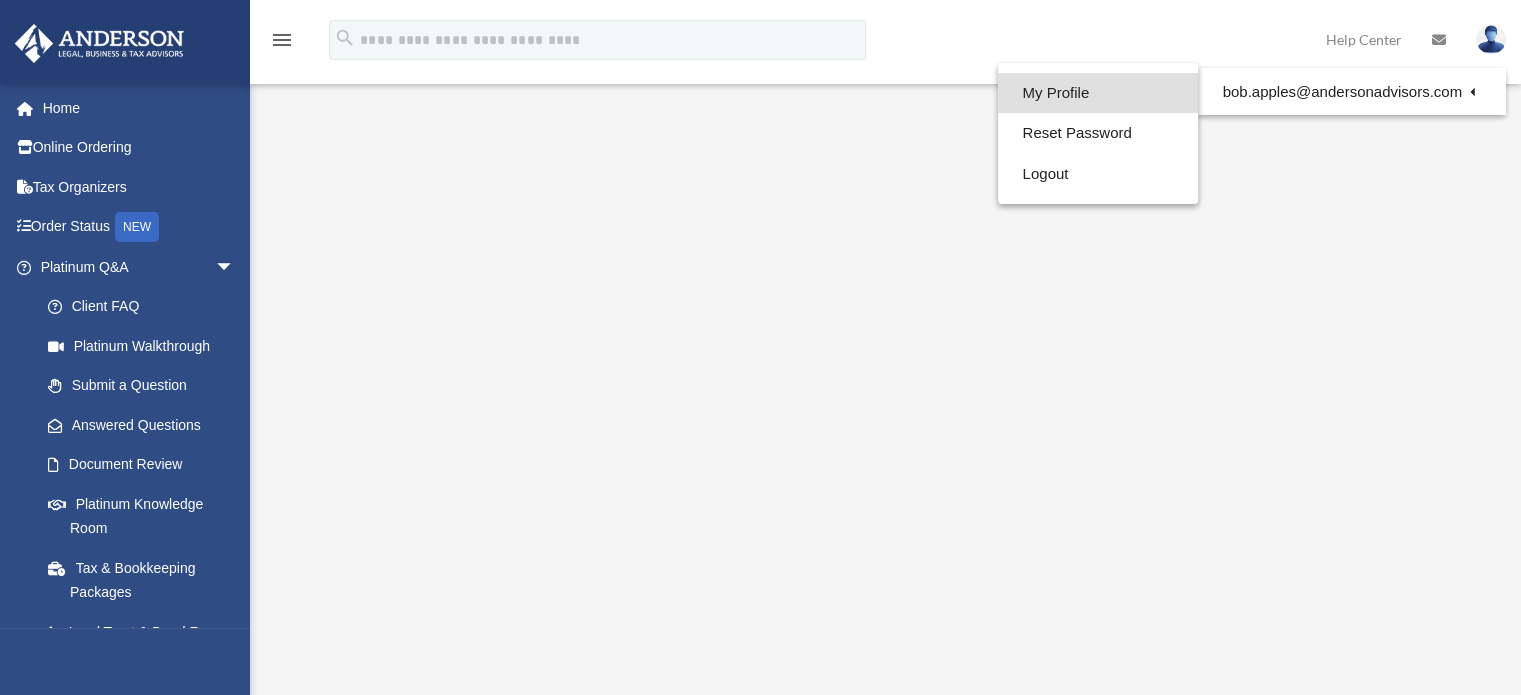 click on "My Profile" at bounding box center (1098, 93) 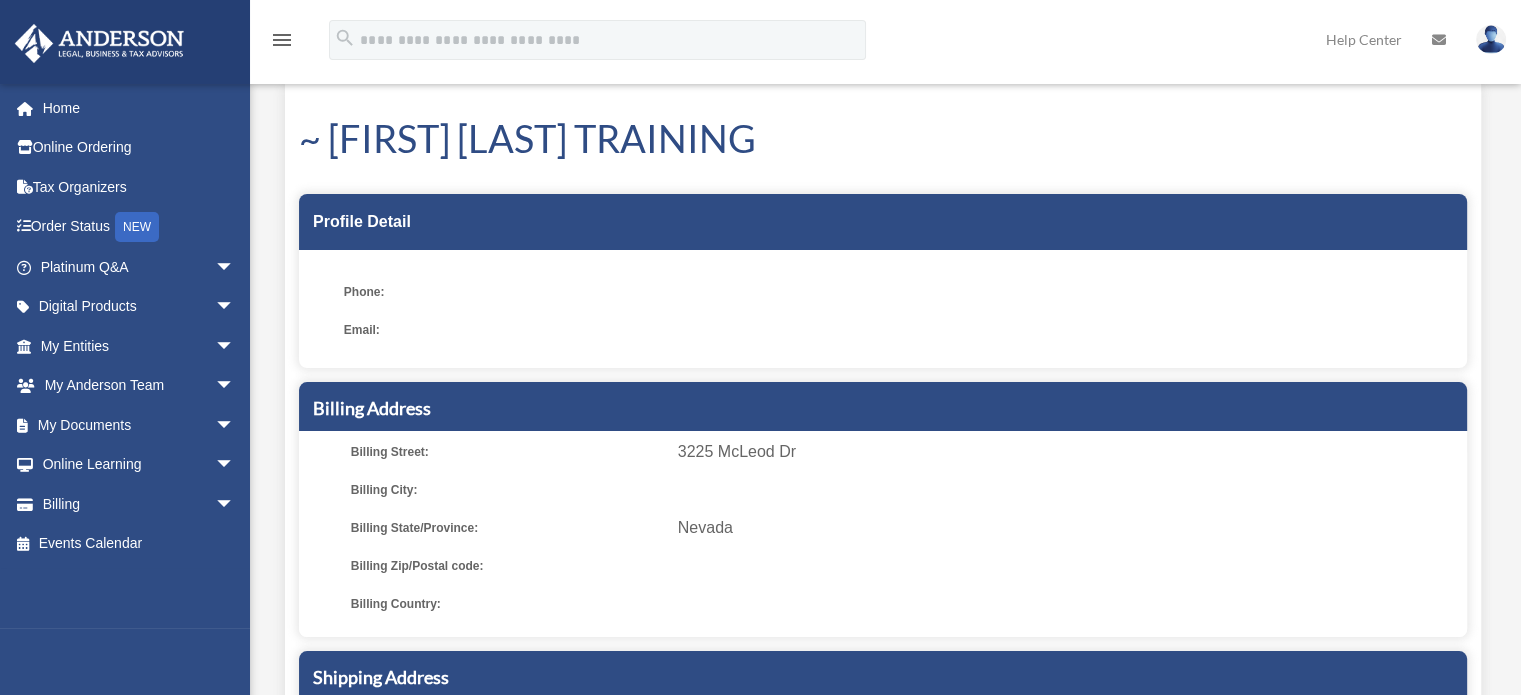 scroll, scrollTop: 0, scrollLeft: 0, axis: both 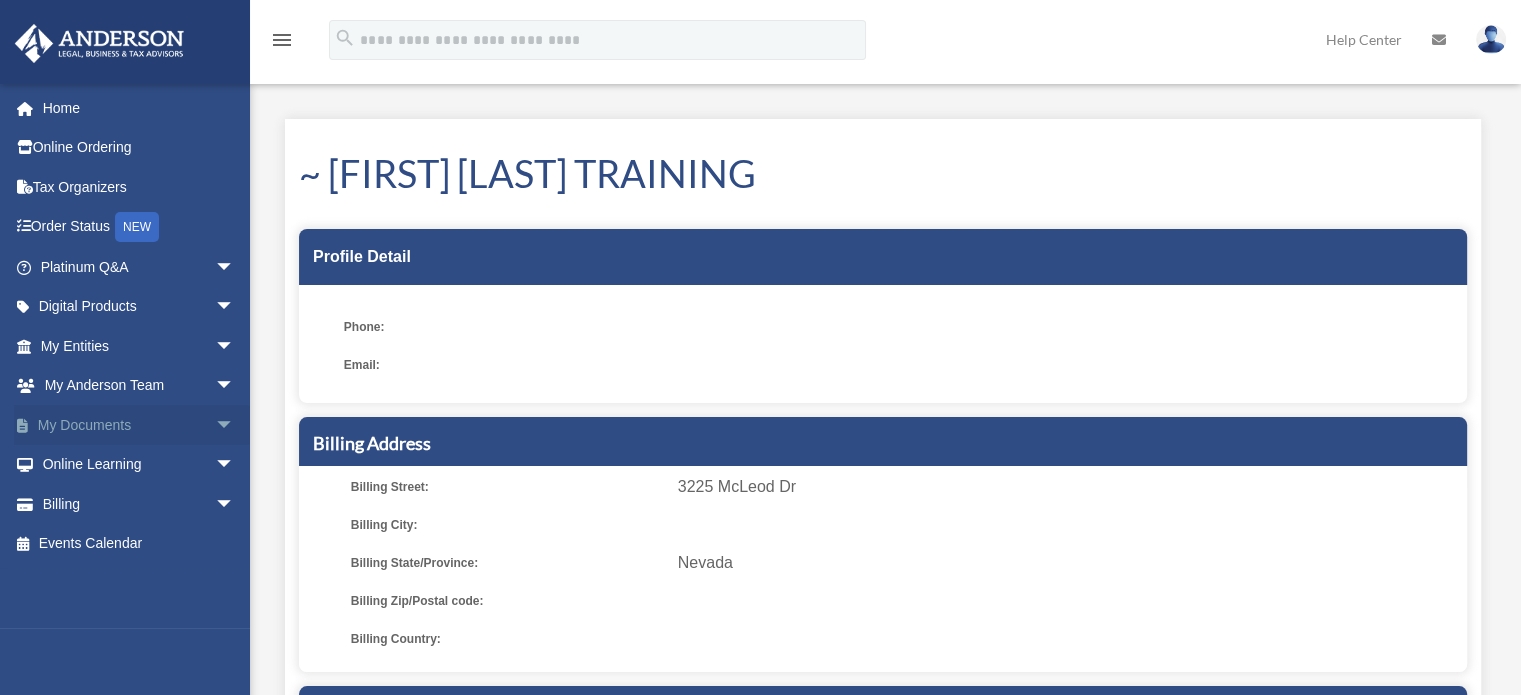 click on "arrow_drop_down" at bounding box center [235, 425] 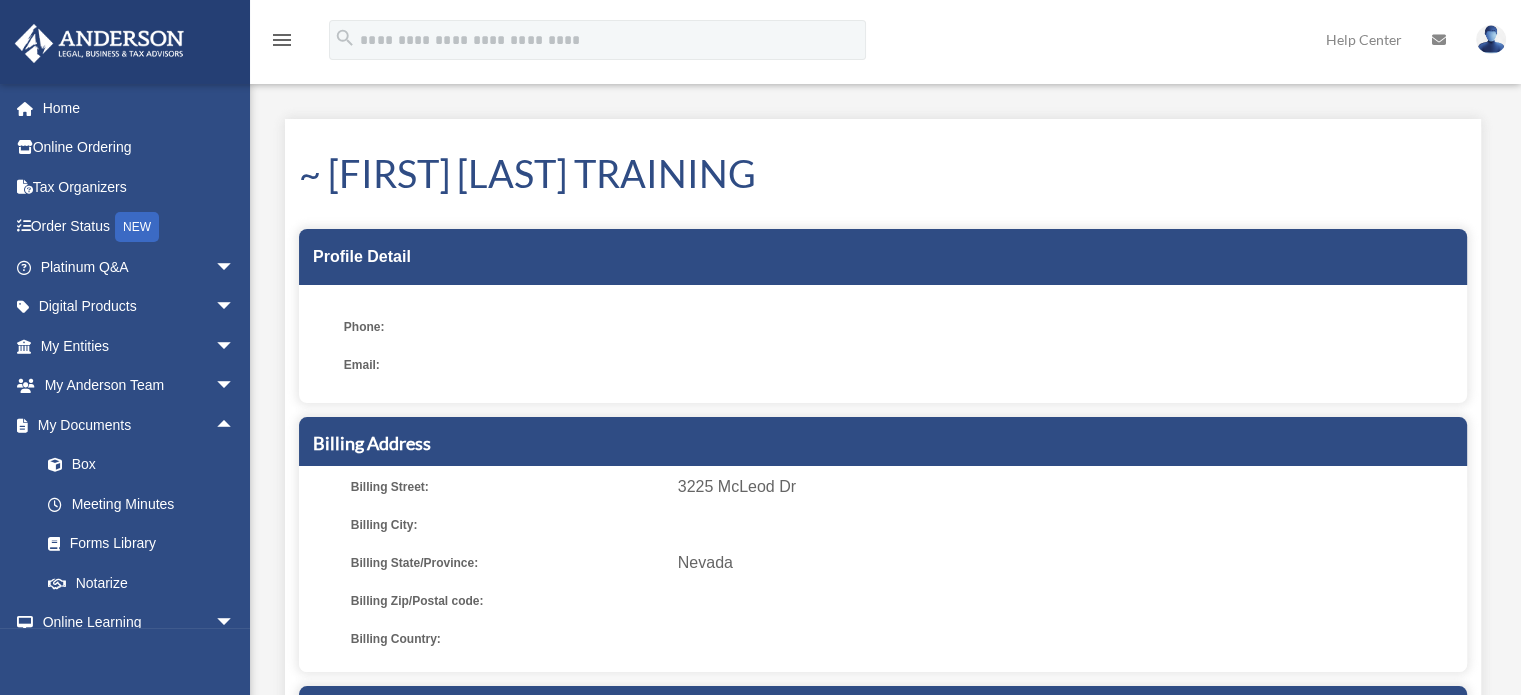 click at bounding box center (1491, 39) 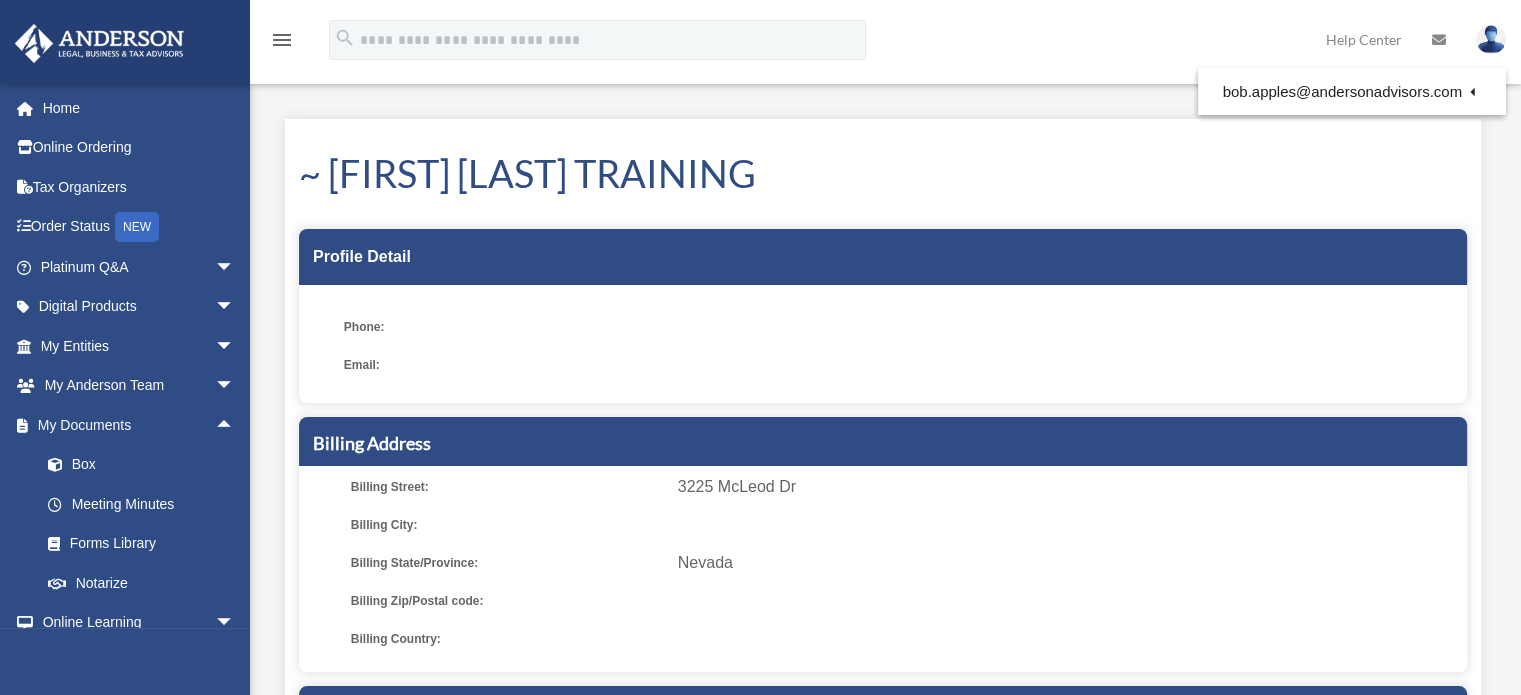 click at bounding box center (1439, 40) 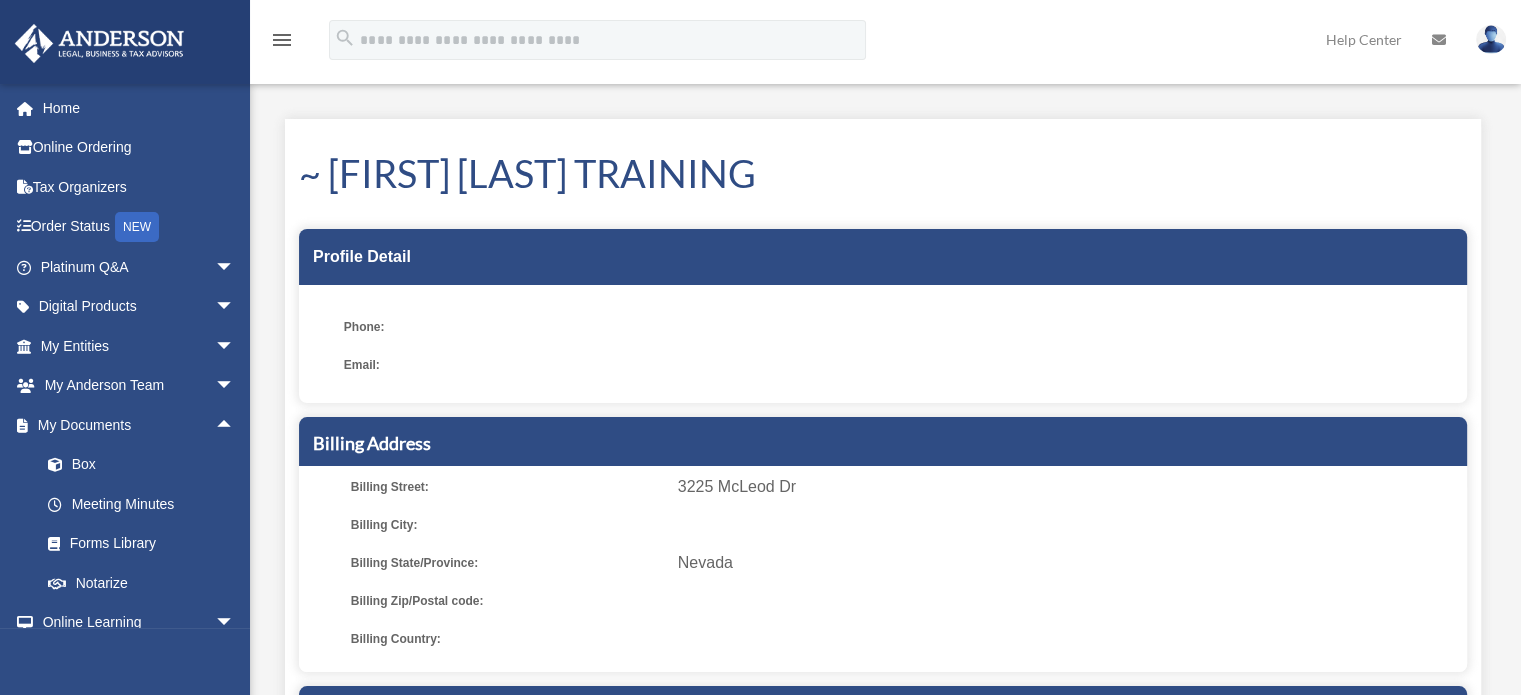click at bounding box center [1439, 40] 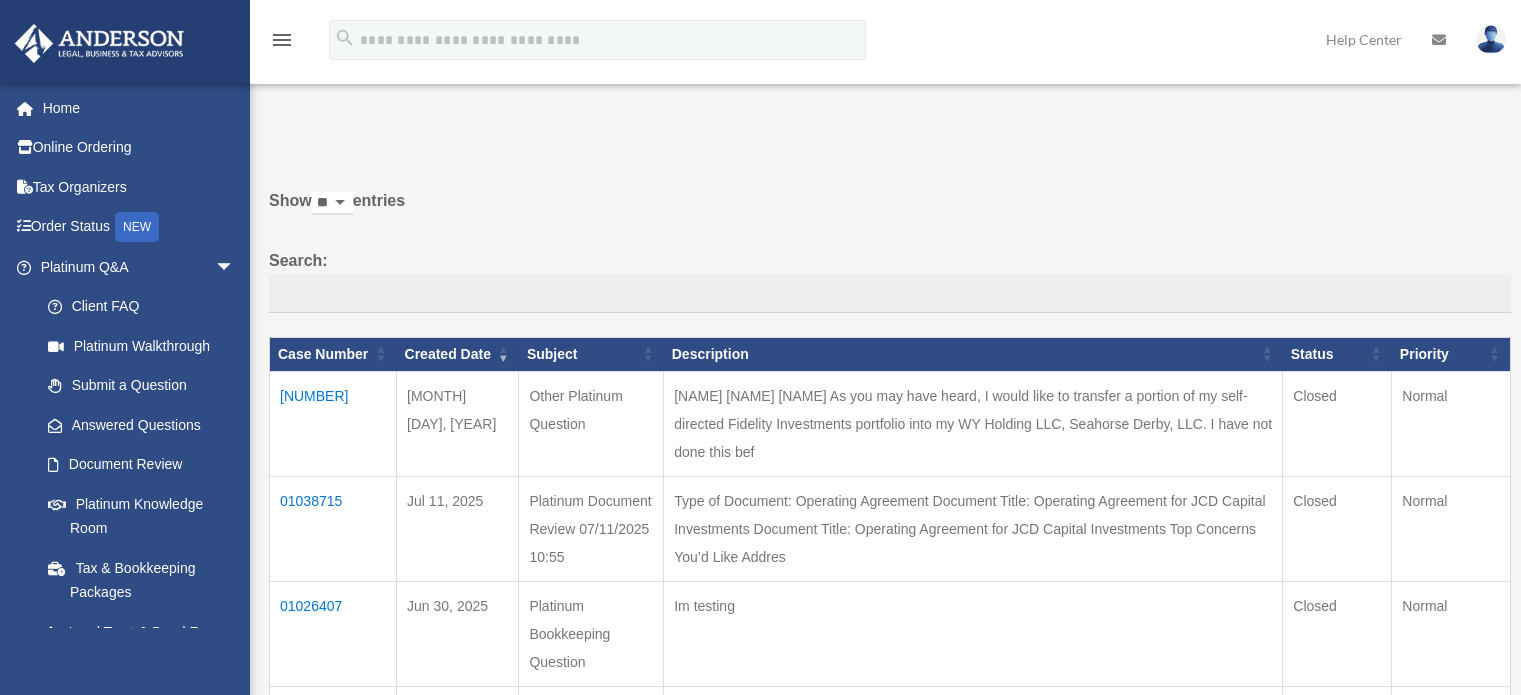 scroll, scrollTop: 0, scrollLeft: 0, axis: both 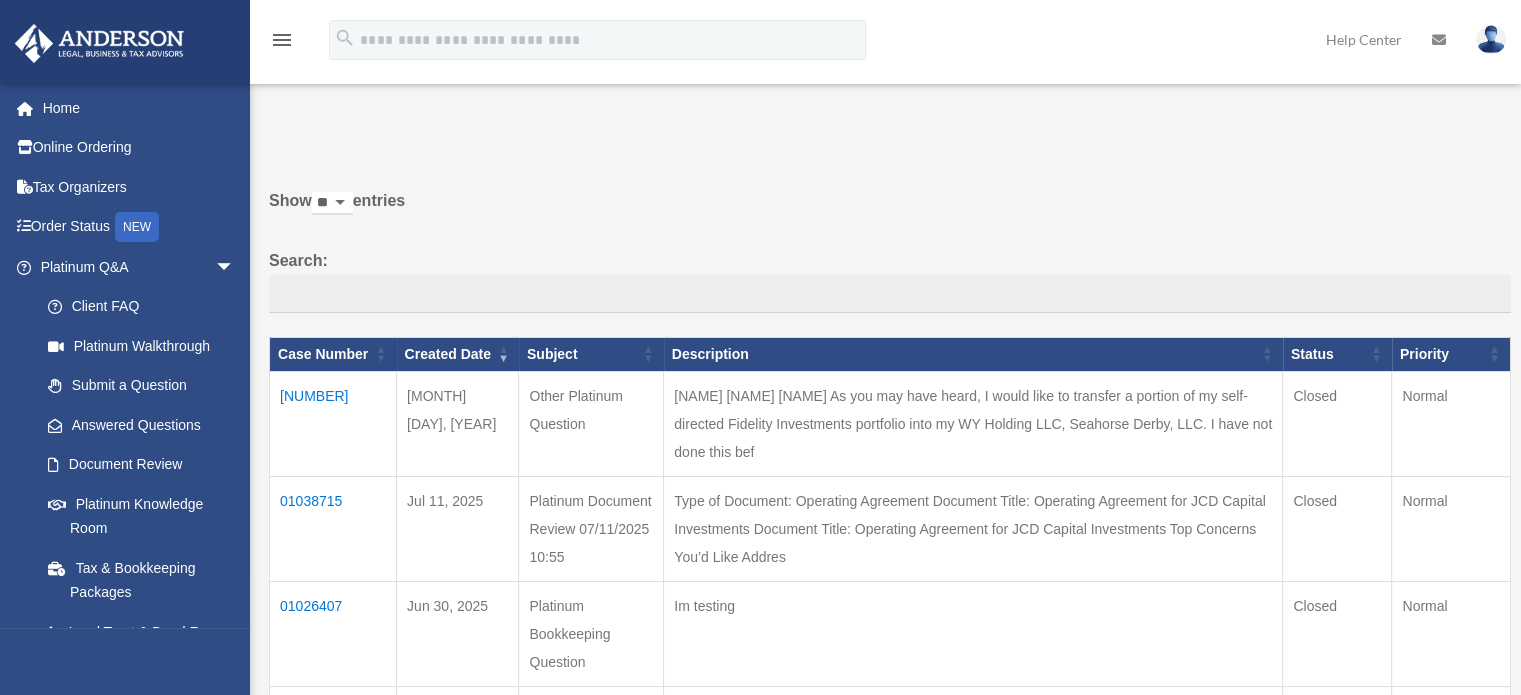 click at bounding box center (1491, 39) 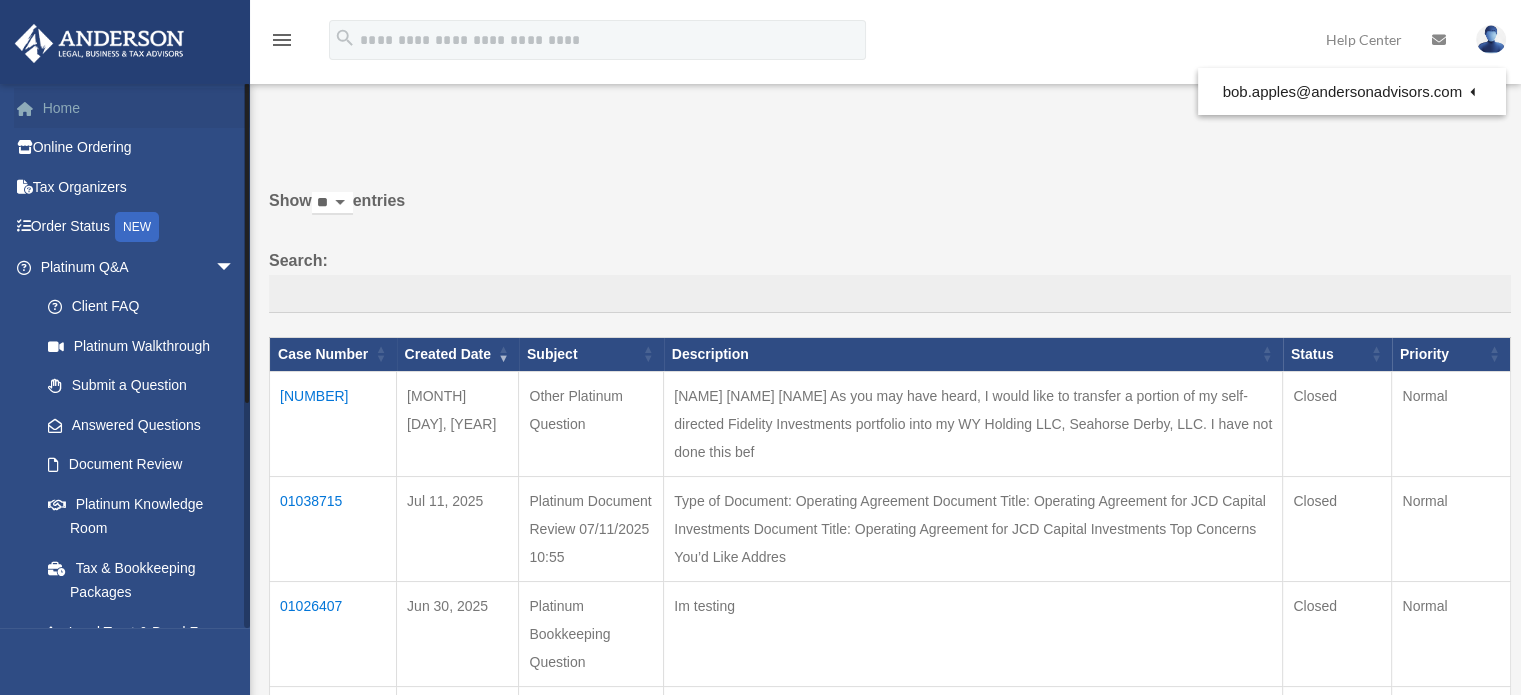click on "Home" at bounding box center (139, 108) 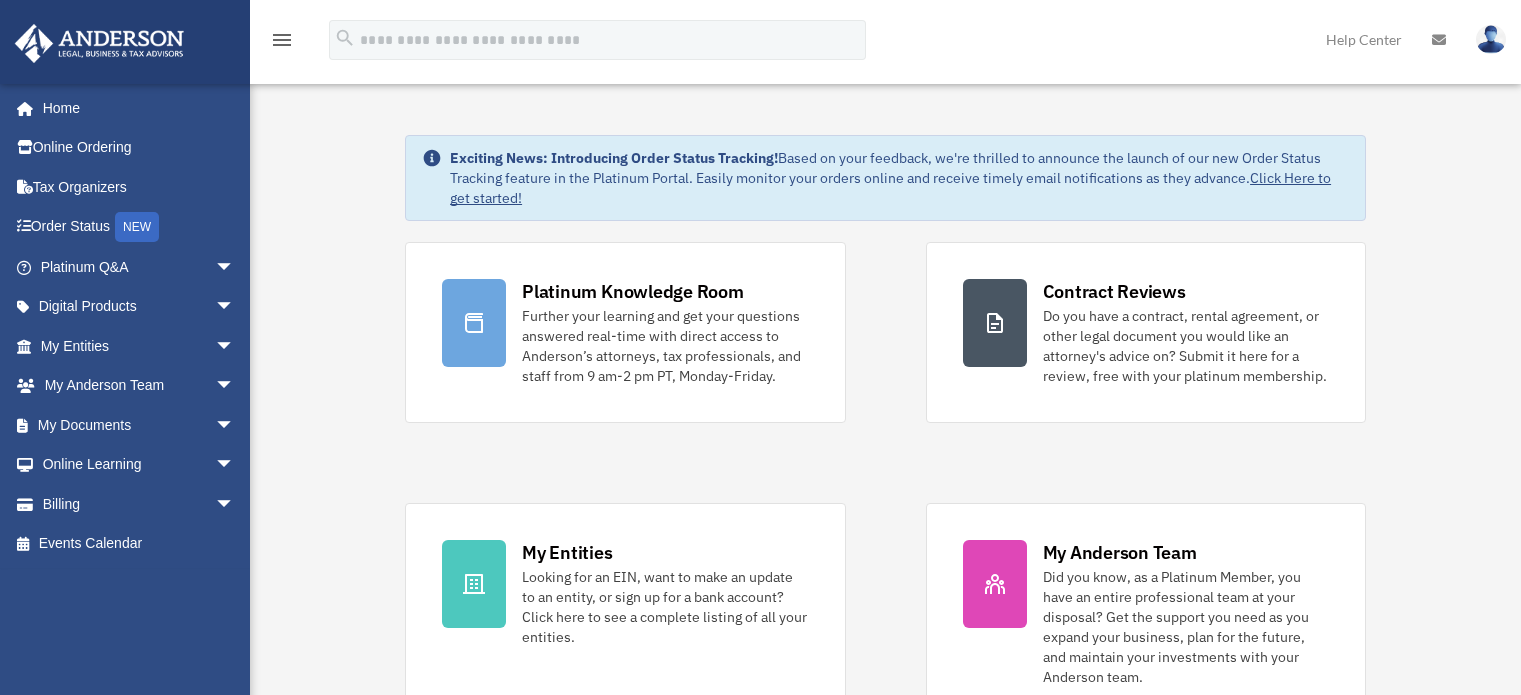 scroll, scrollTop: 0, scrollLeft: 0, axis: both 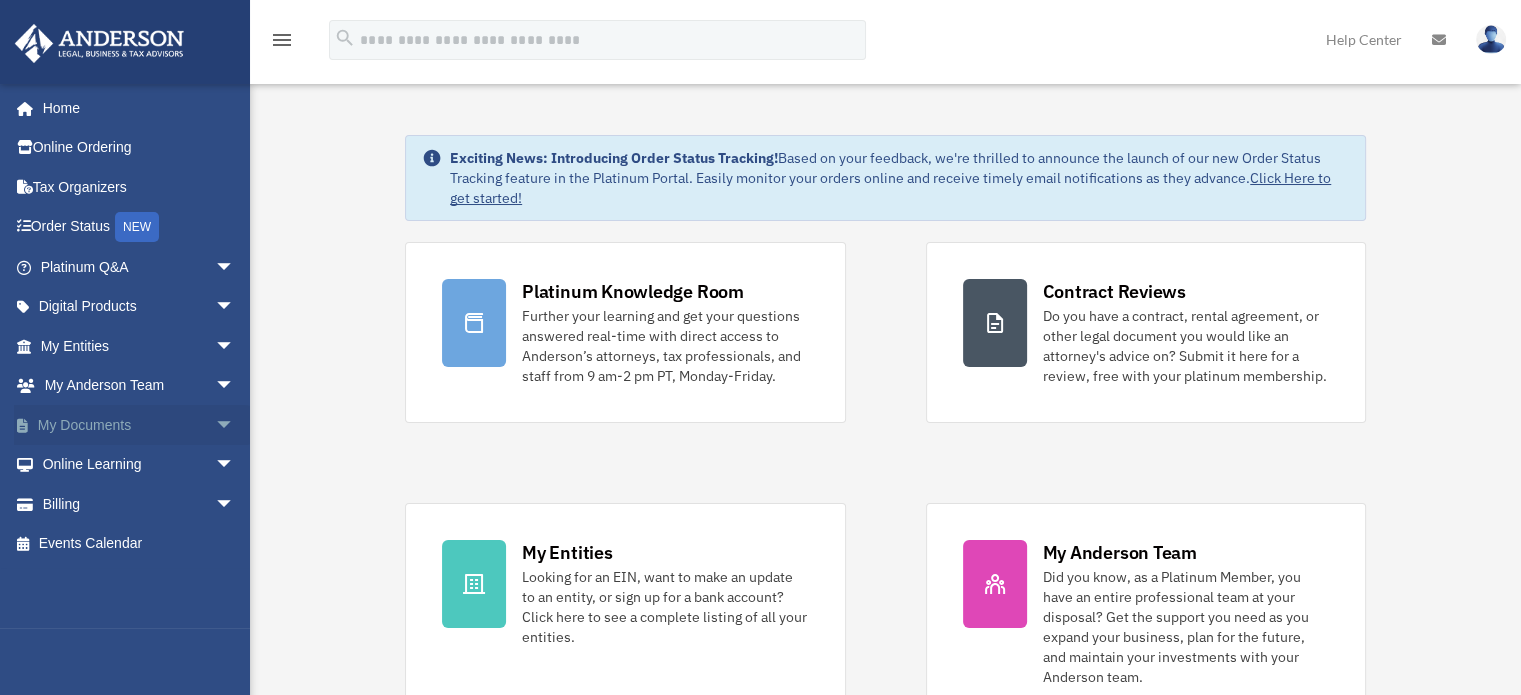 click on "arrow_drop_down" at bounding box center [235, 425] 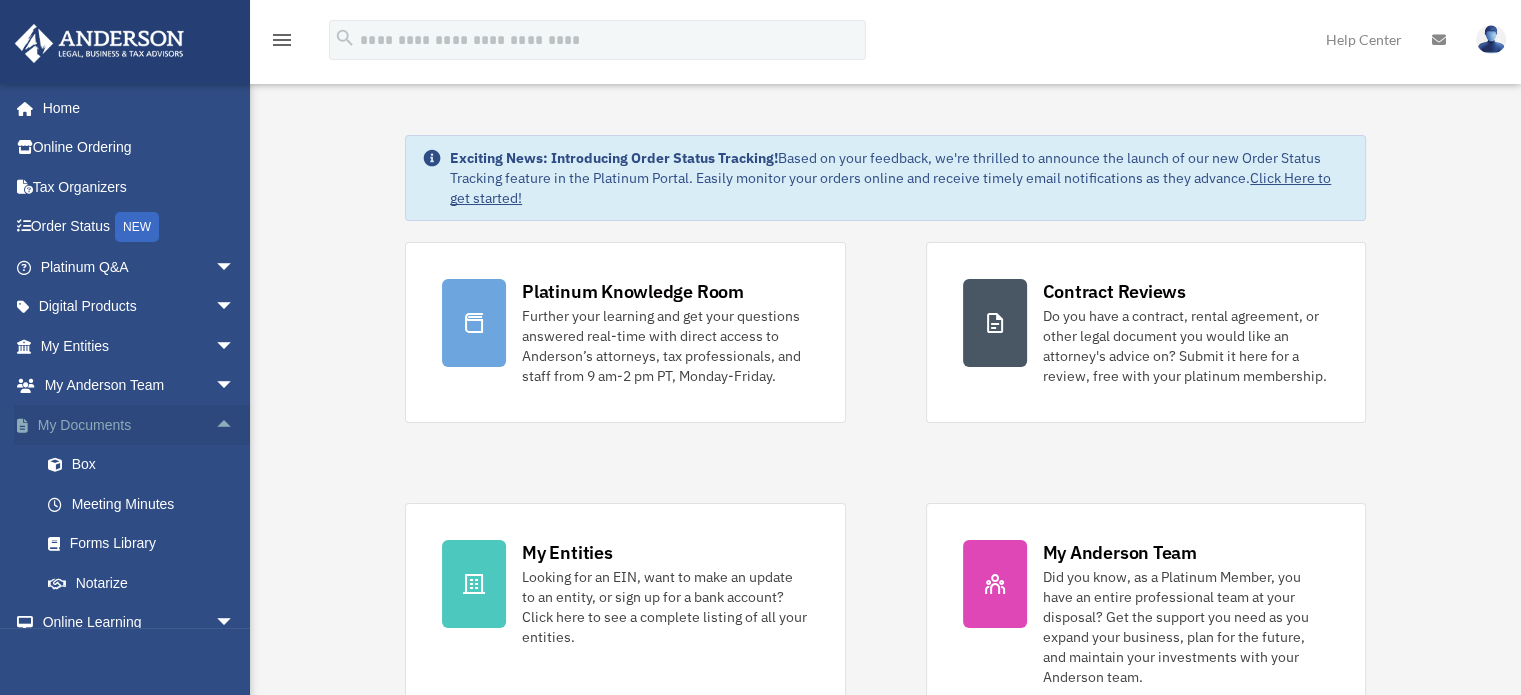 click on "arrow_drop_up" at bounding box center [235, 425] 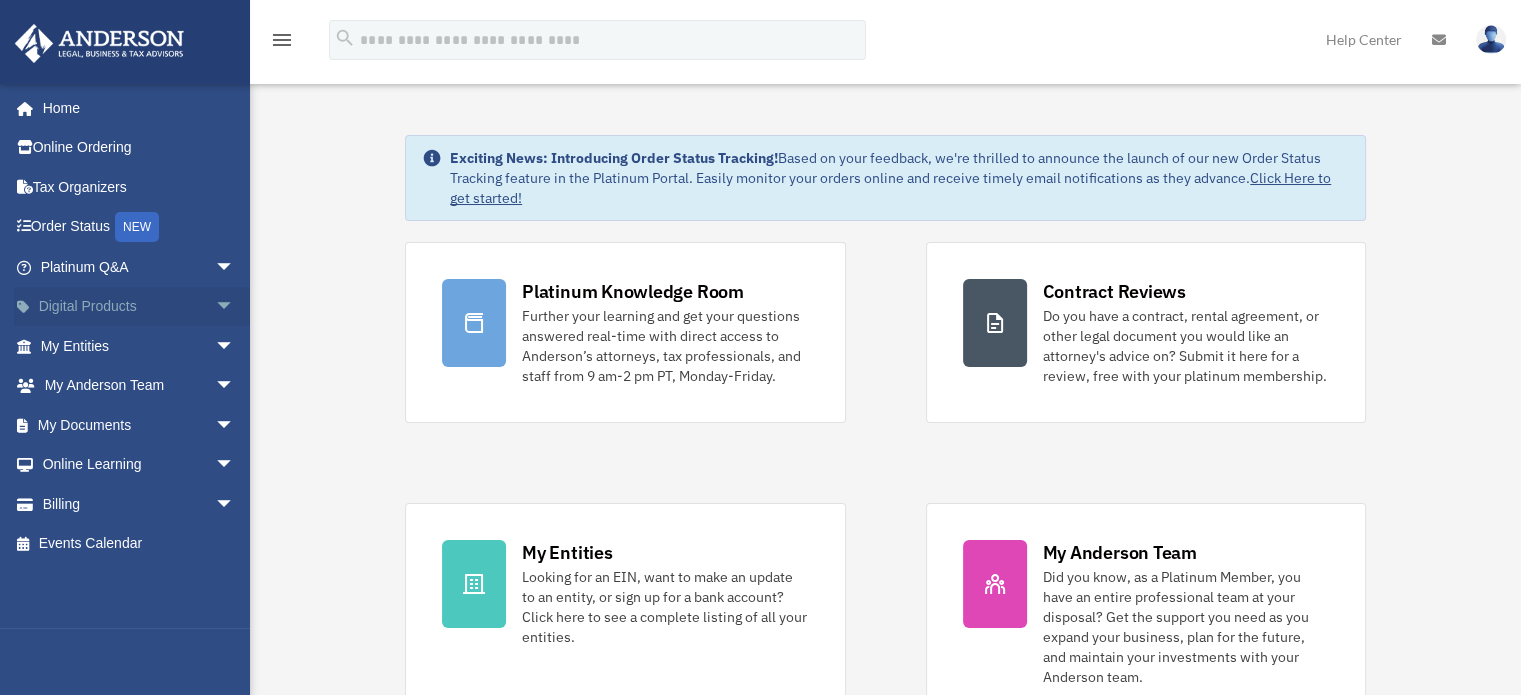 click on "arrow_drop_down" at bounding box center (235, 307) 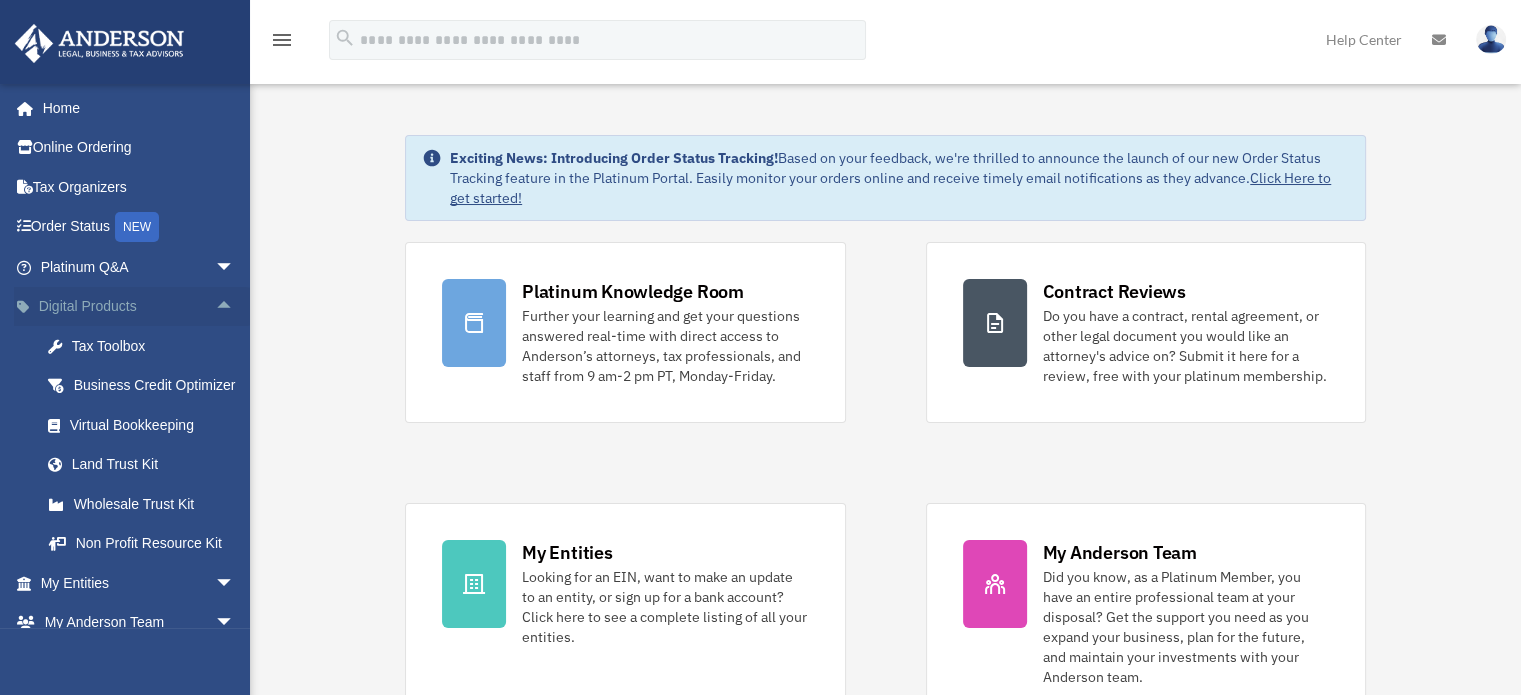 click on "arrow_drop_up" at bounding box center [235, 307] 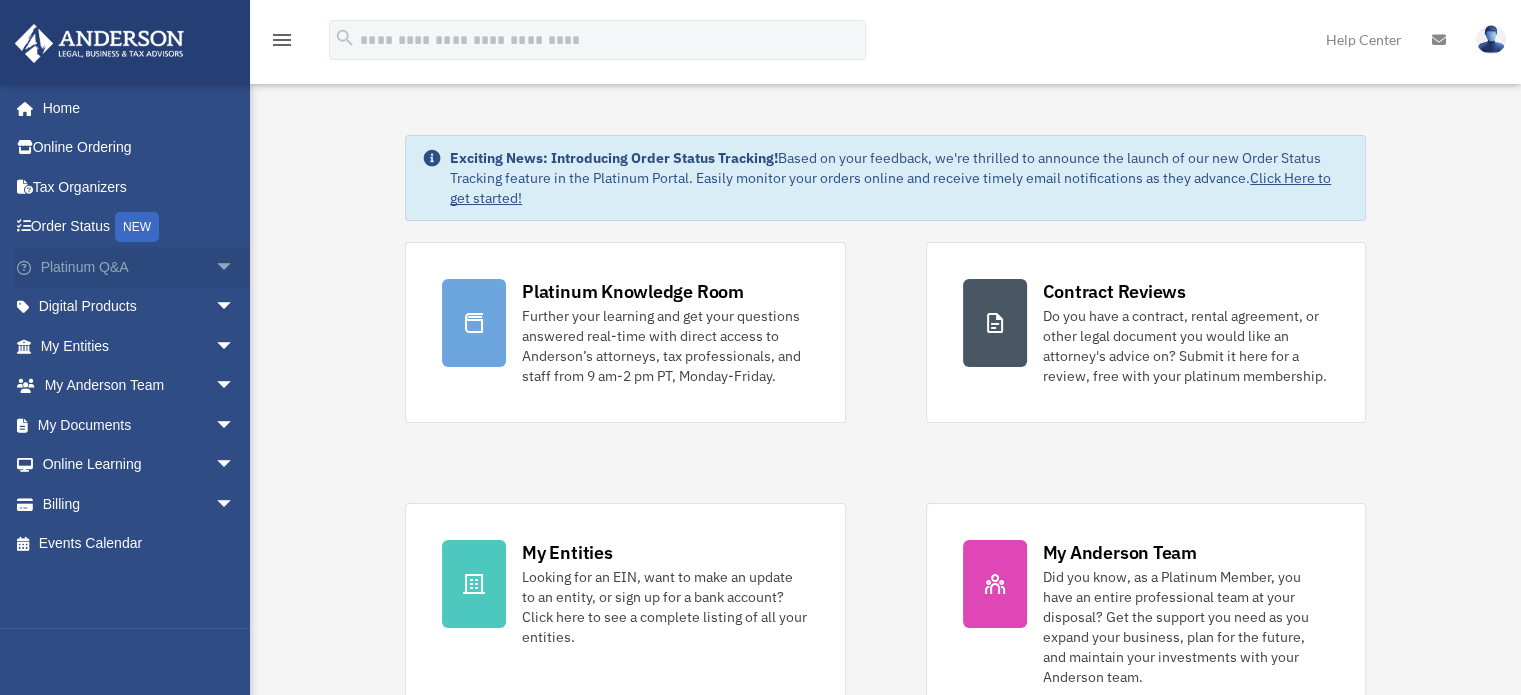 click on "arrow_drop_down" at bounding box center (235, 267) 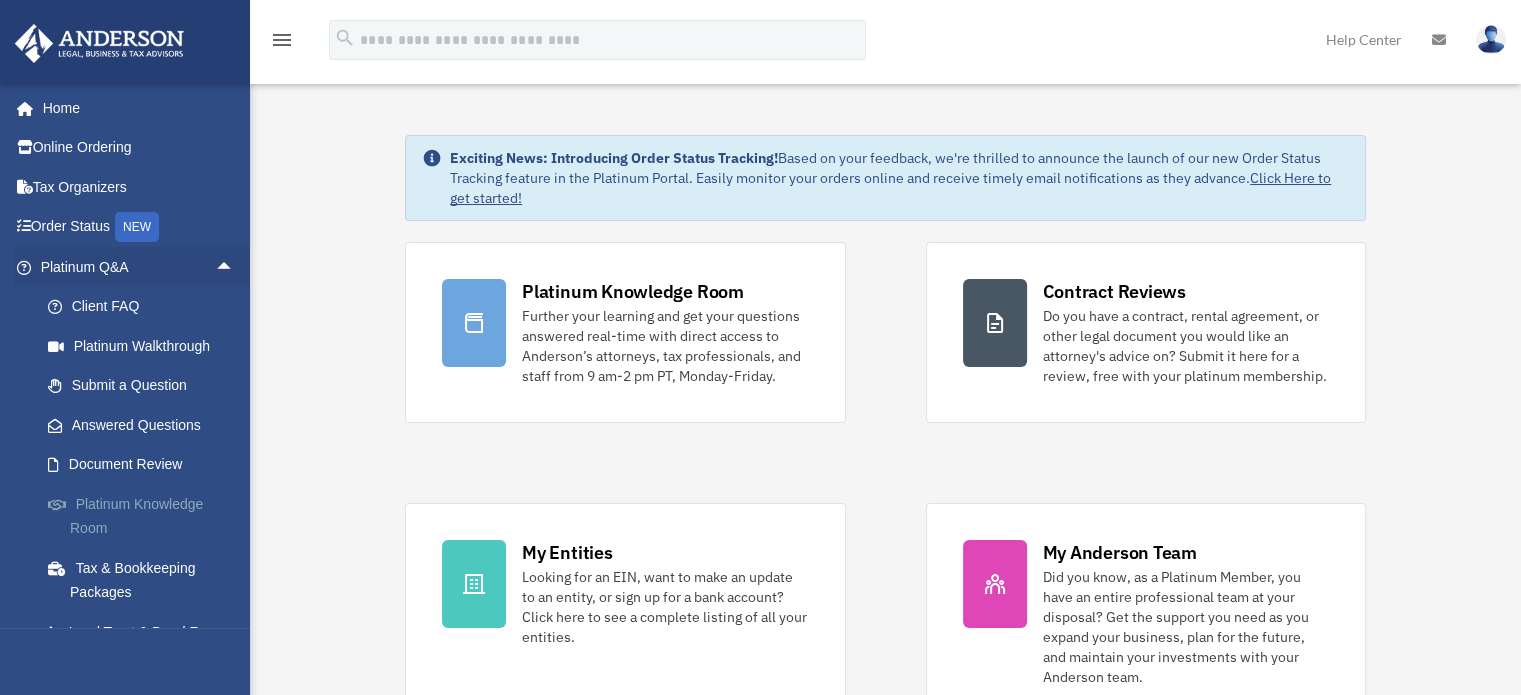 click on "Platinum Knowledge Room" at bounding box center [146, 516] 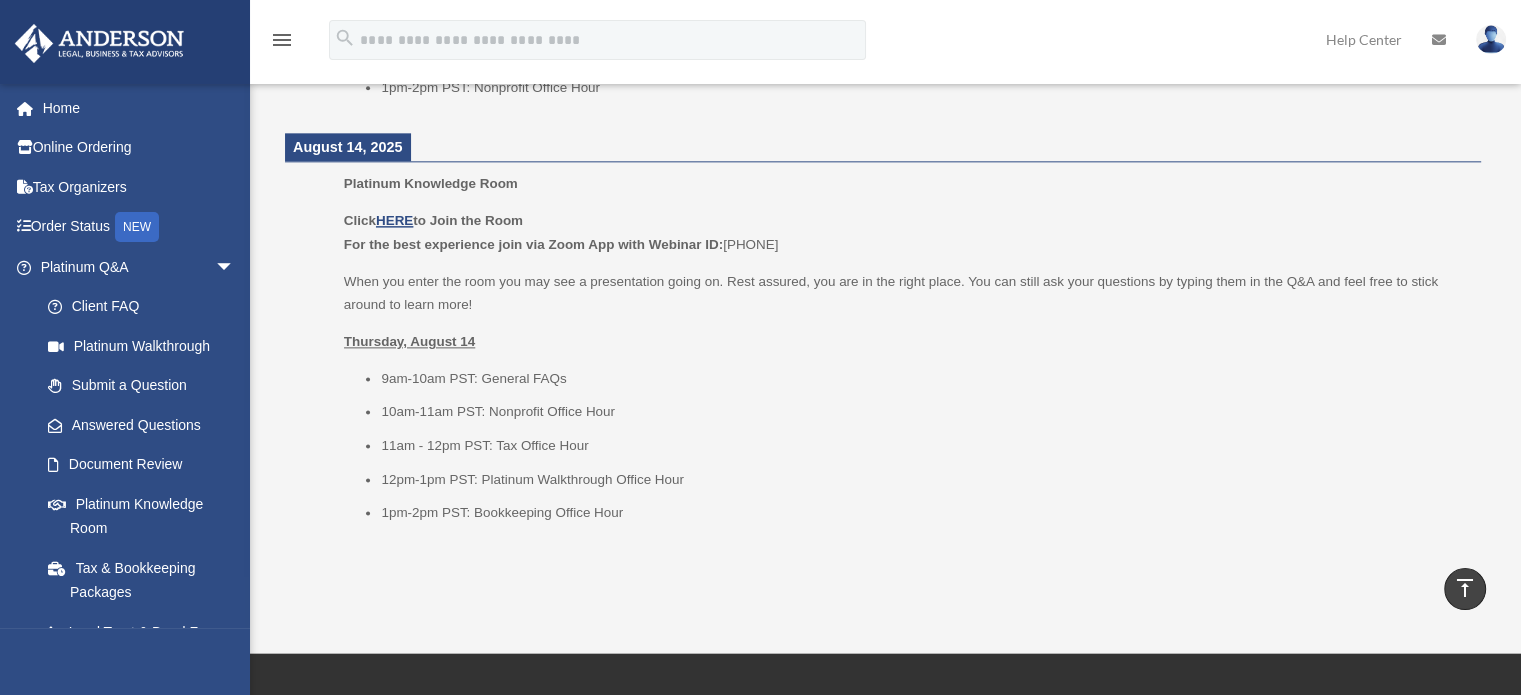 scroll, scrollTop: 2528, scrollLeft: 0, axis: vertical 